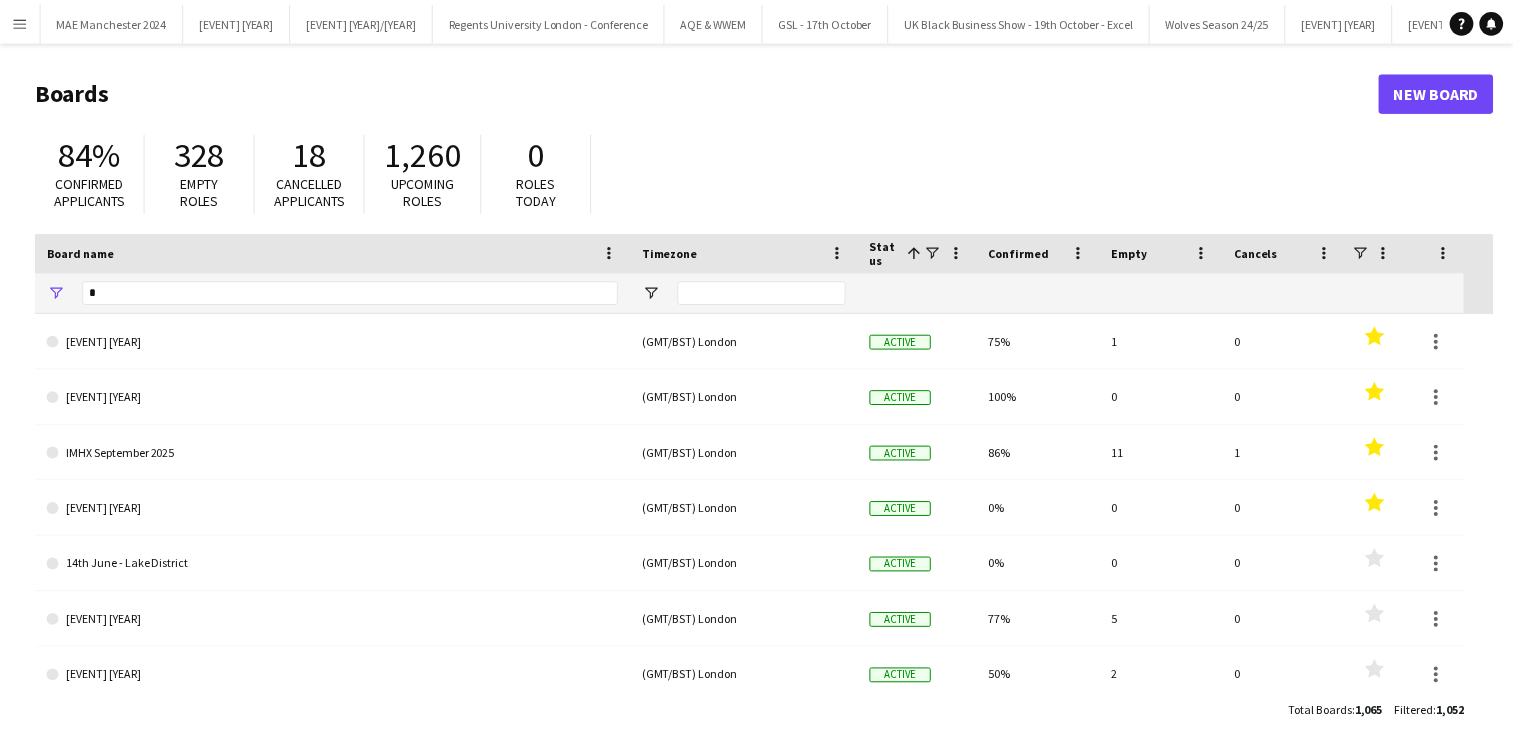 scroll, scrollTop: 0, scrollLeft: 0, axis: both 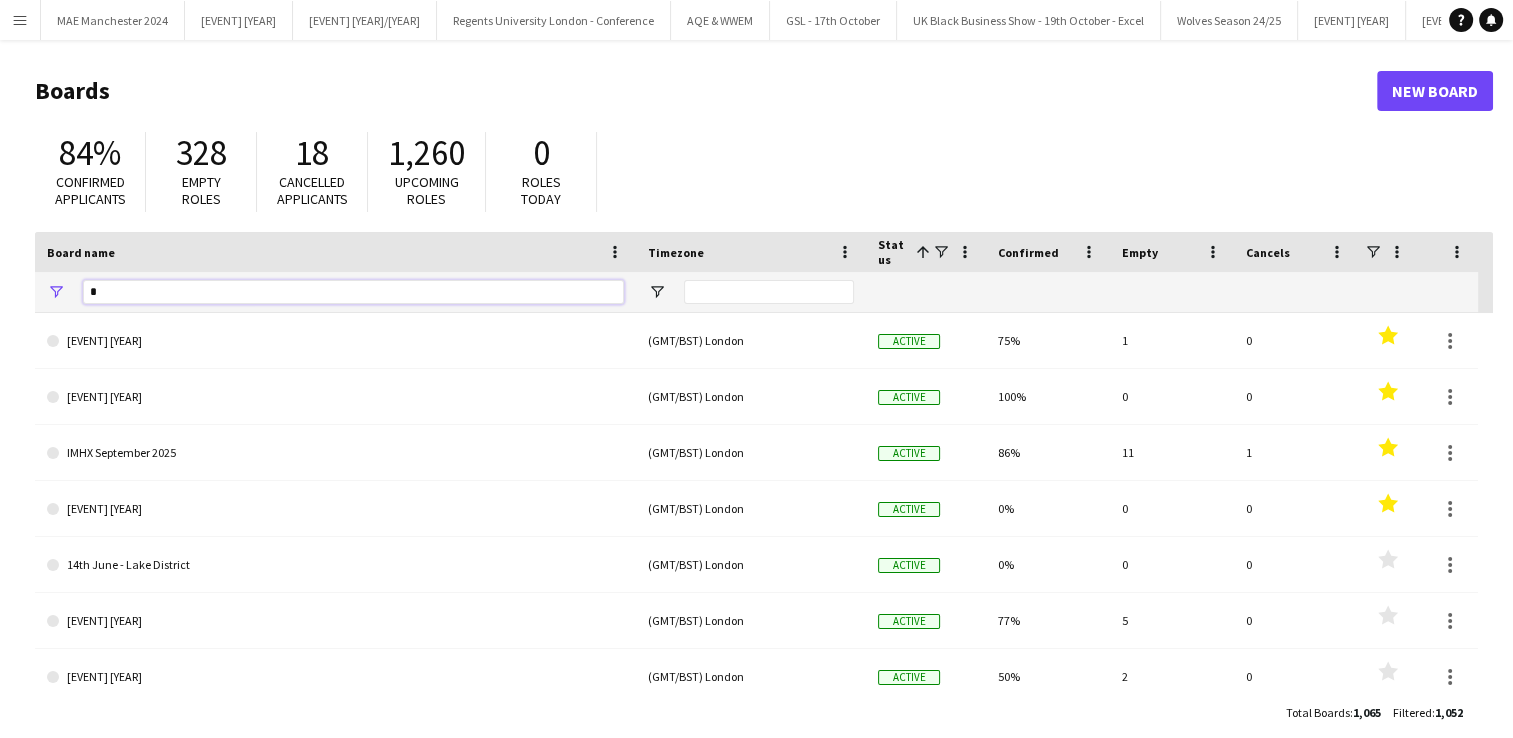 click at bounding box center [353, 292] 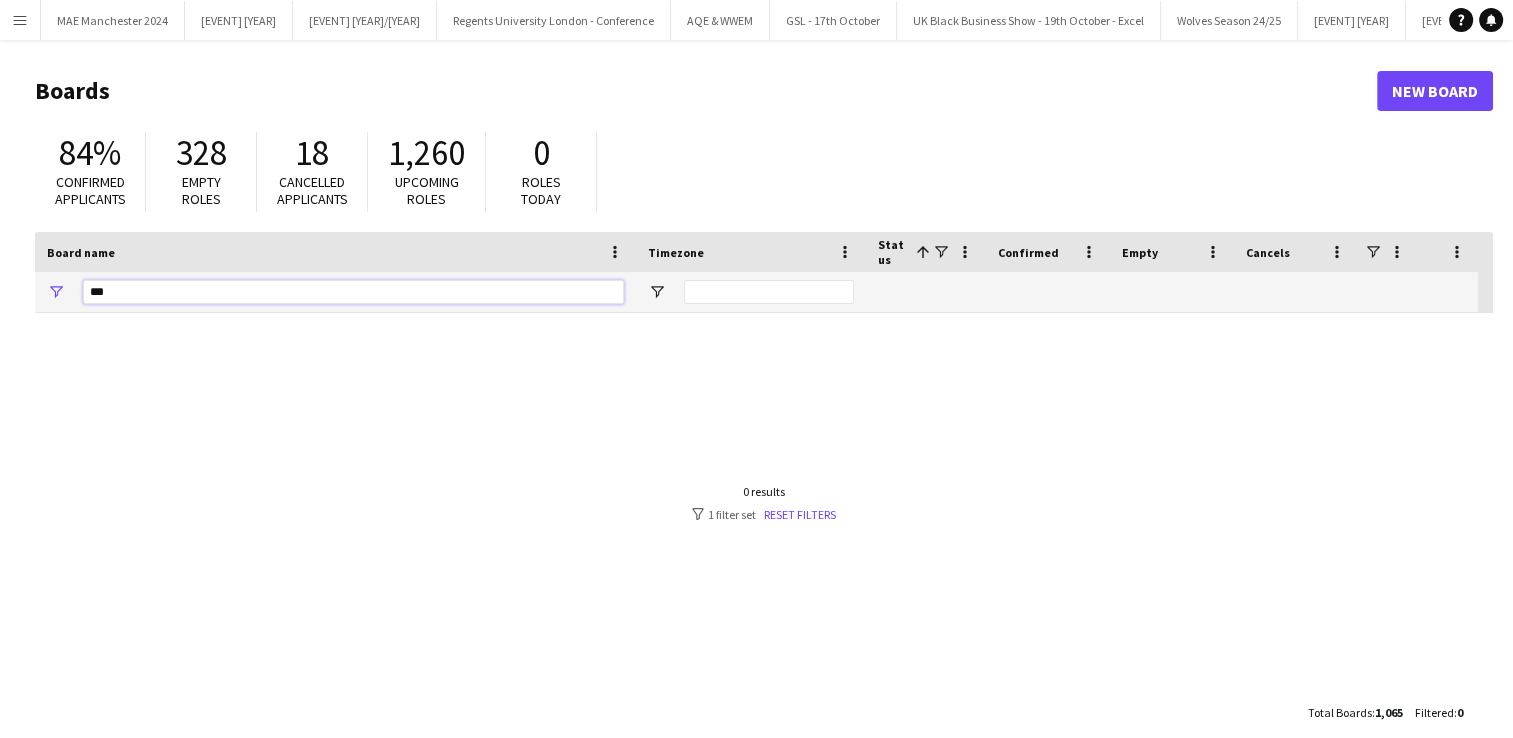 type on "*" 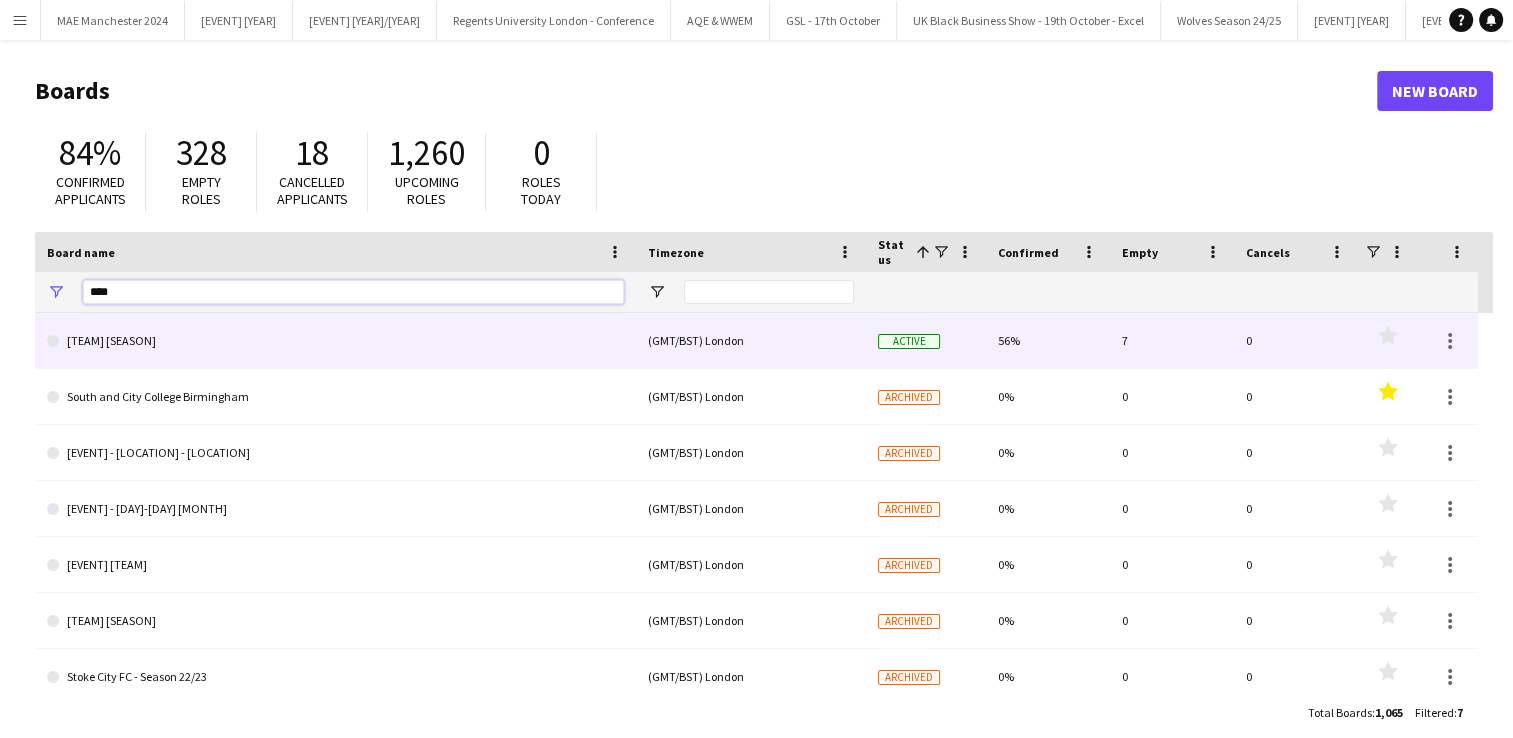 type on "****" 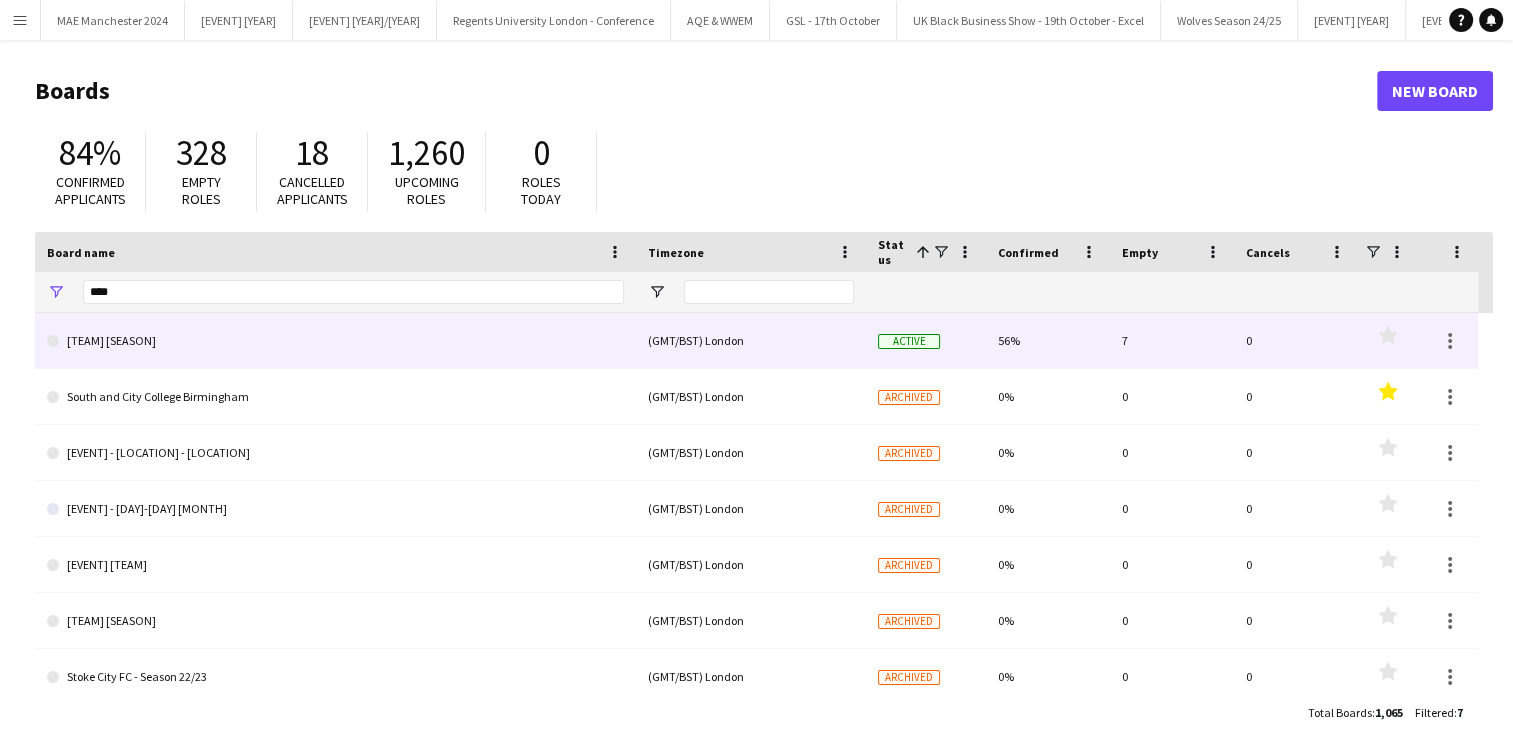 click on "[TEAM] [SEASON]" 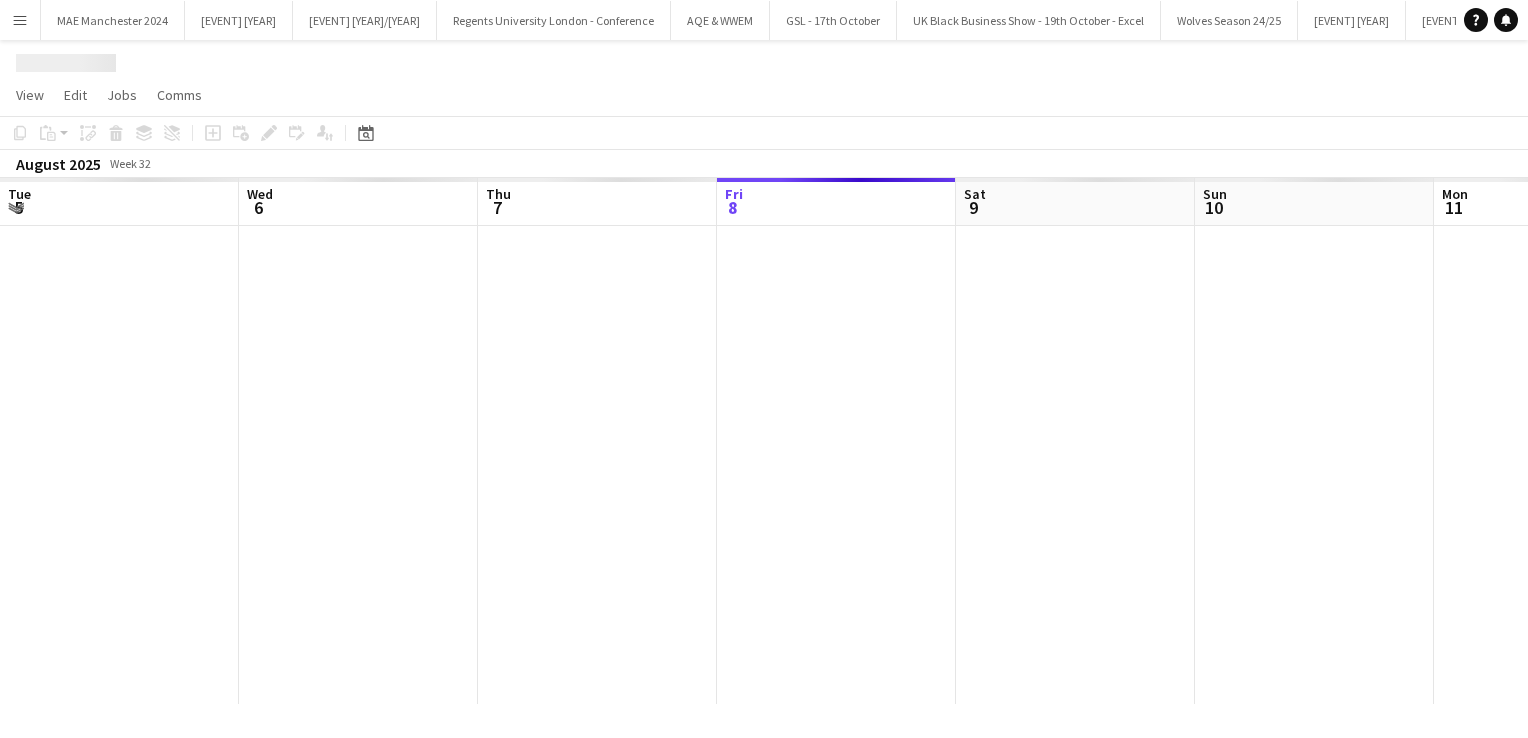 scroll, scrollTop: 0, scrollLeft: 478, axis: horizontal 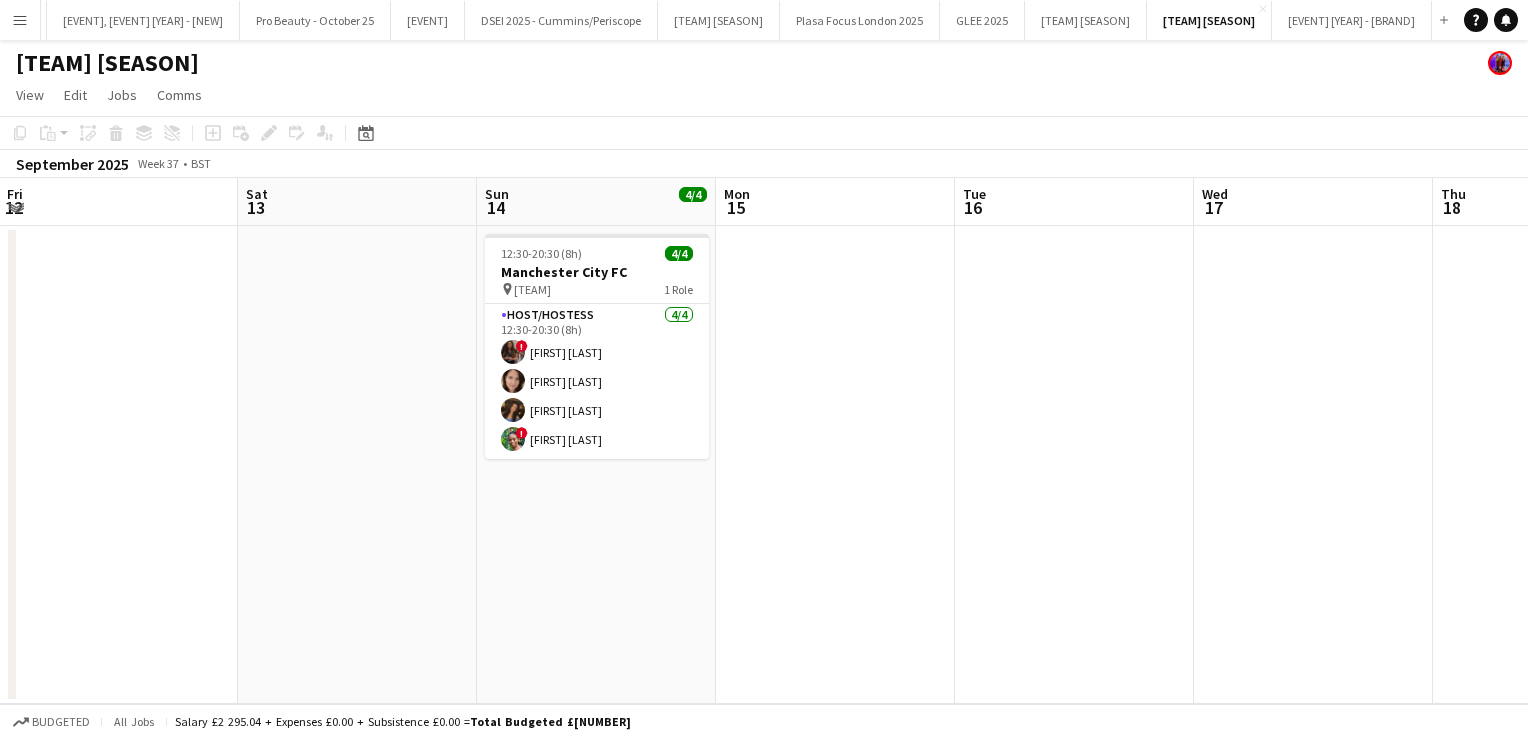 click on "Menu" at bounding box center [20, 20] 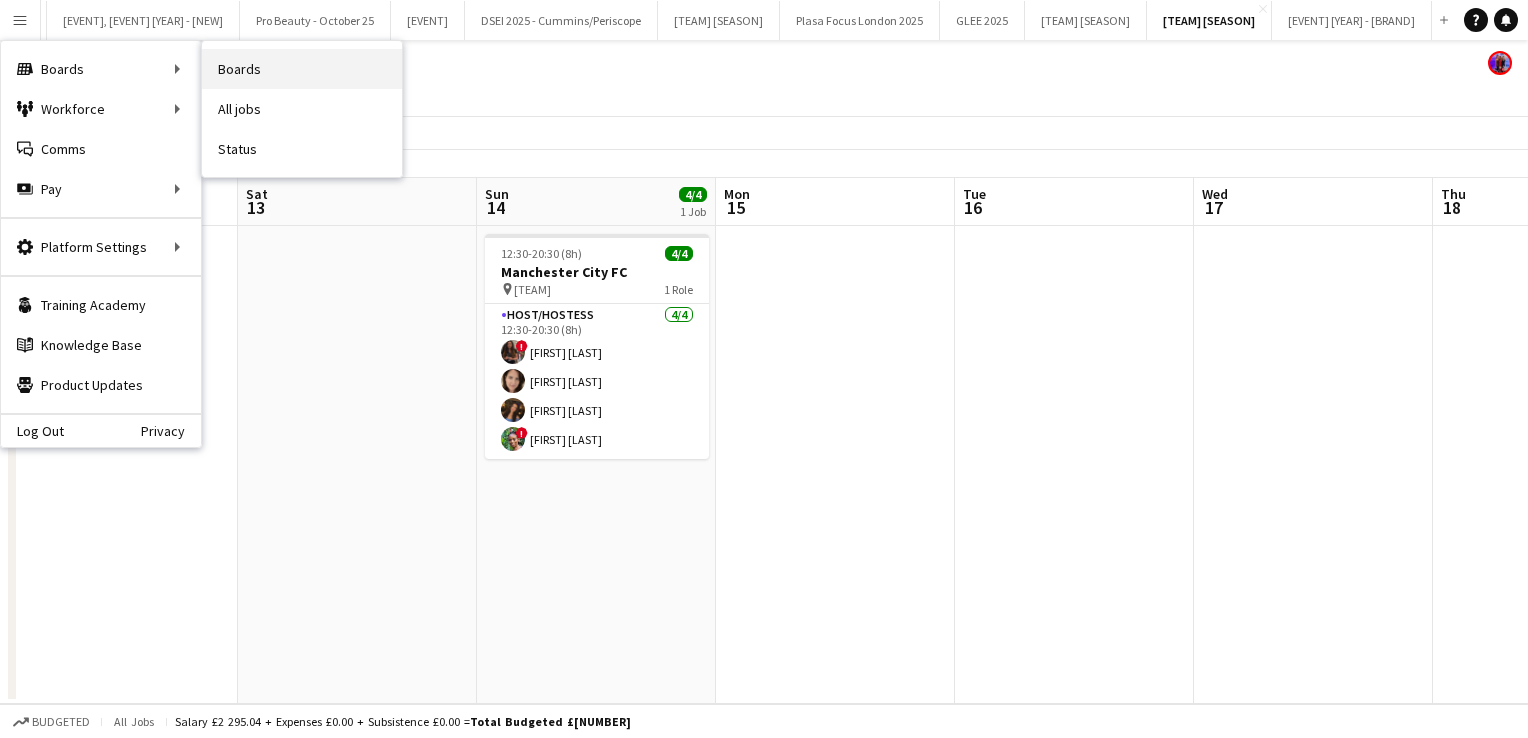 click on "Boards" at bounding box center [302, 69] 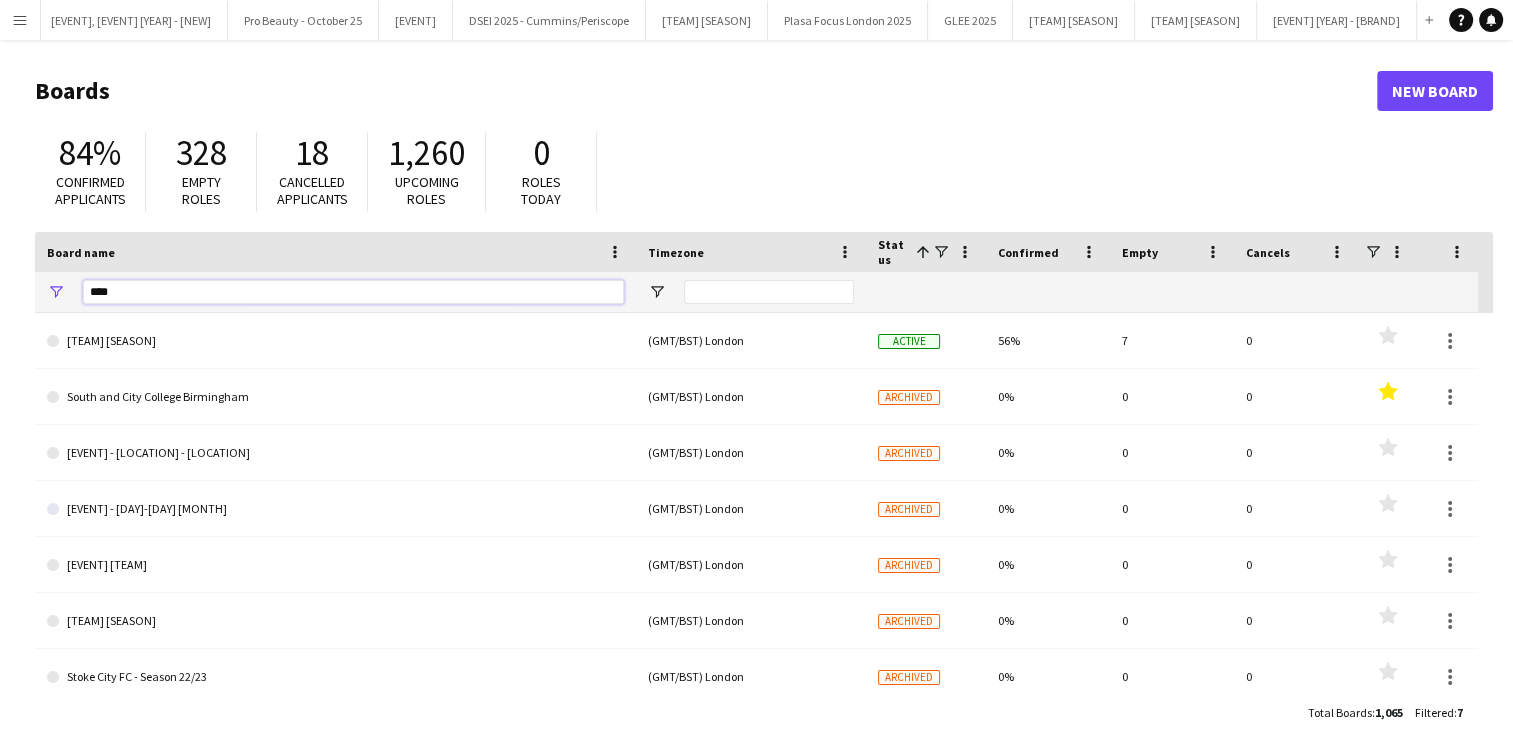 drag, startPoint x: 124, startPoint y: 294, endPoint x: 25, endPoint y: 291, distance: 99.04544 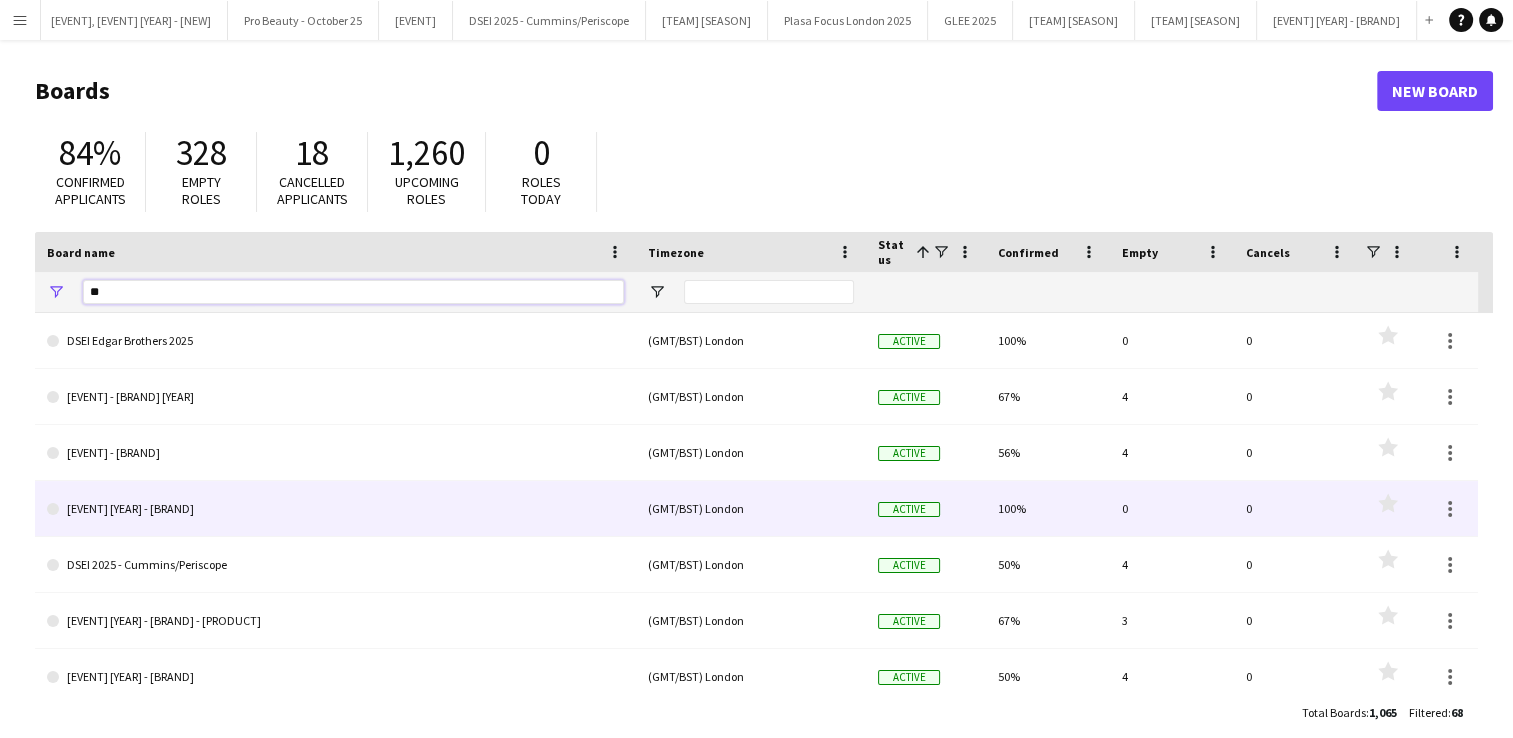 type on "**" 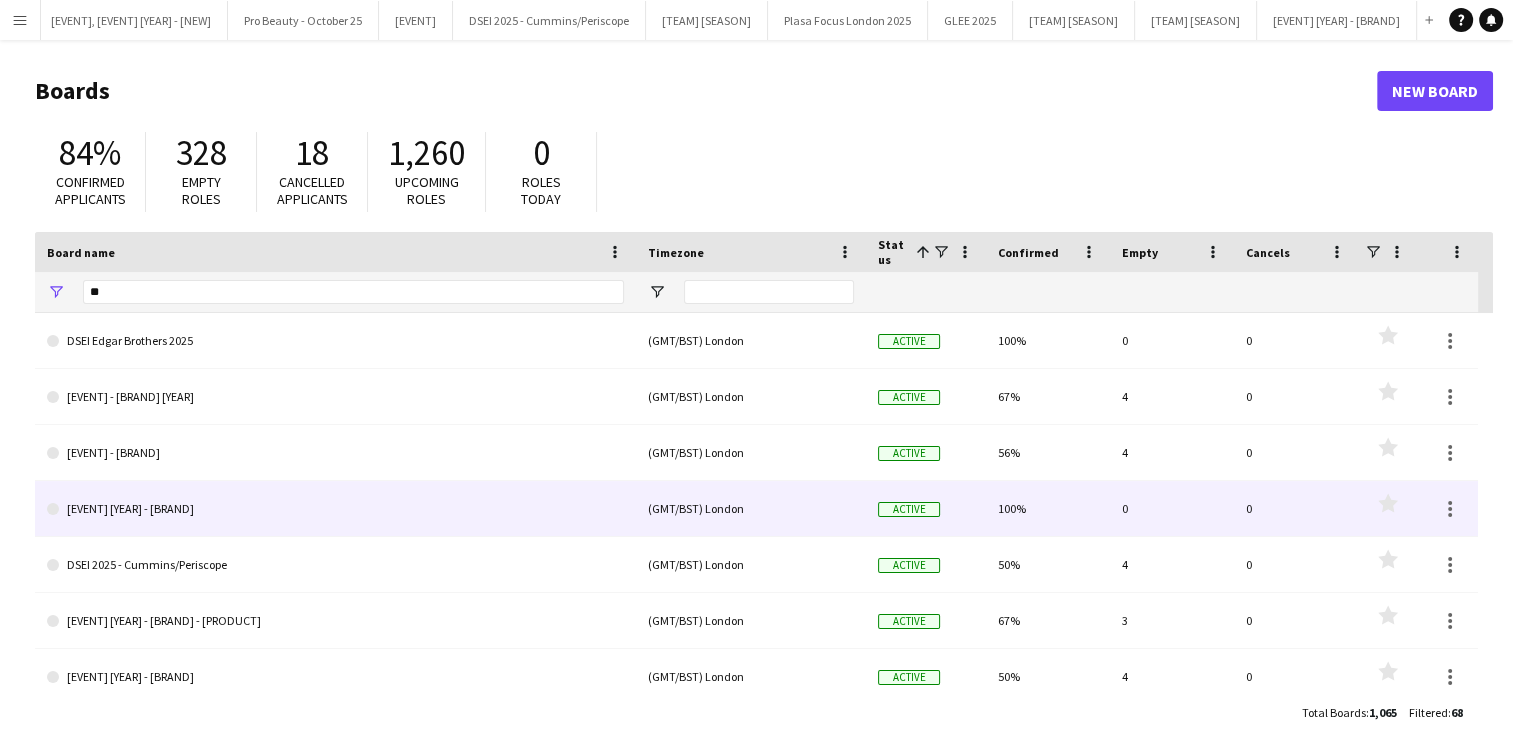 click on "[EVENT] [YEAR] - [BRAND]" 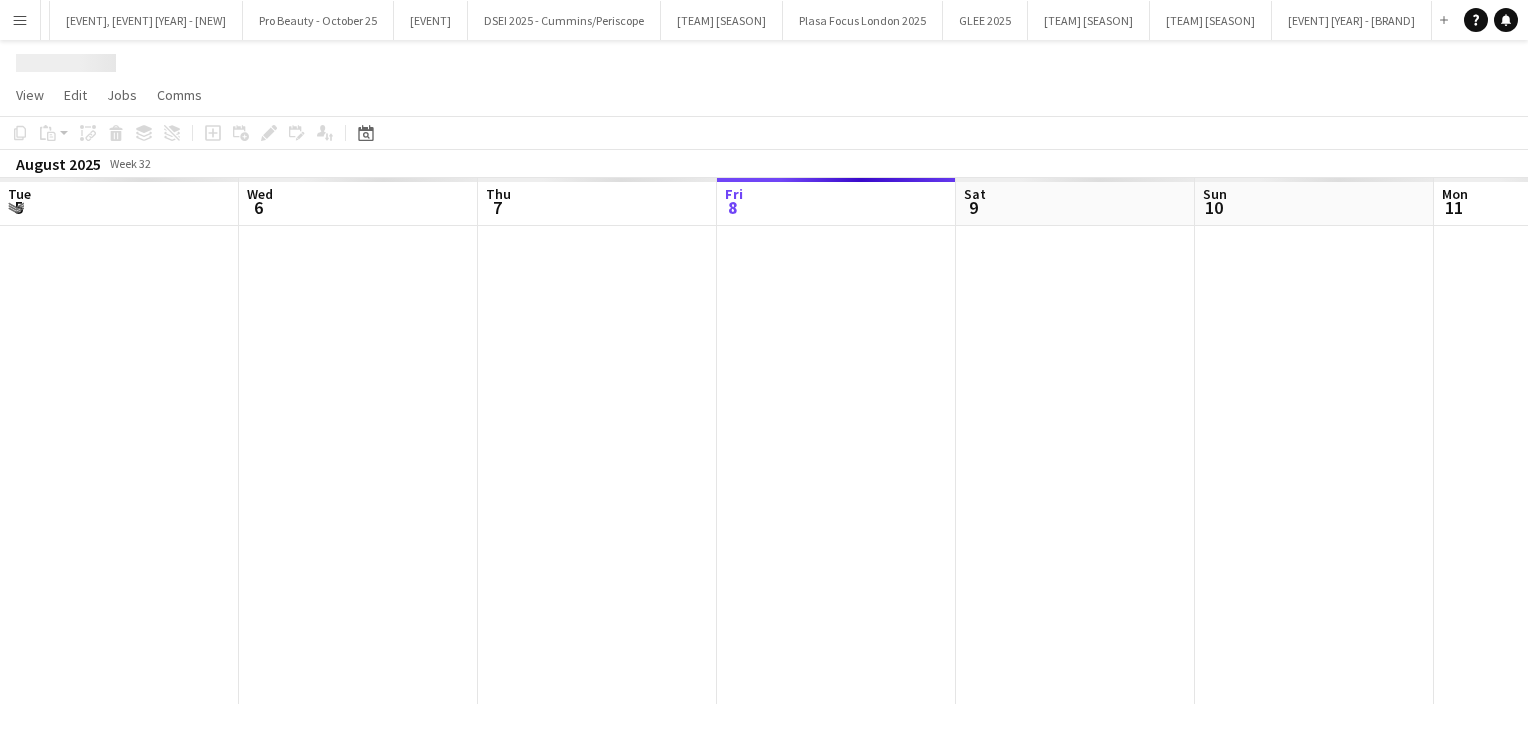 scroll, scrollTop: 0, scrollLeft: 478, axis: horizontal 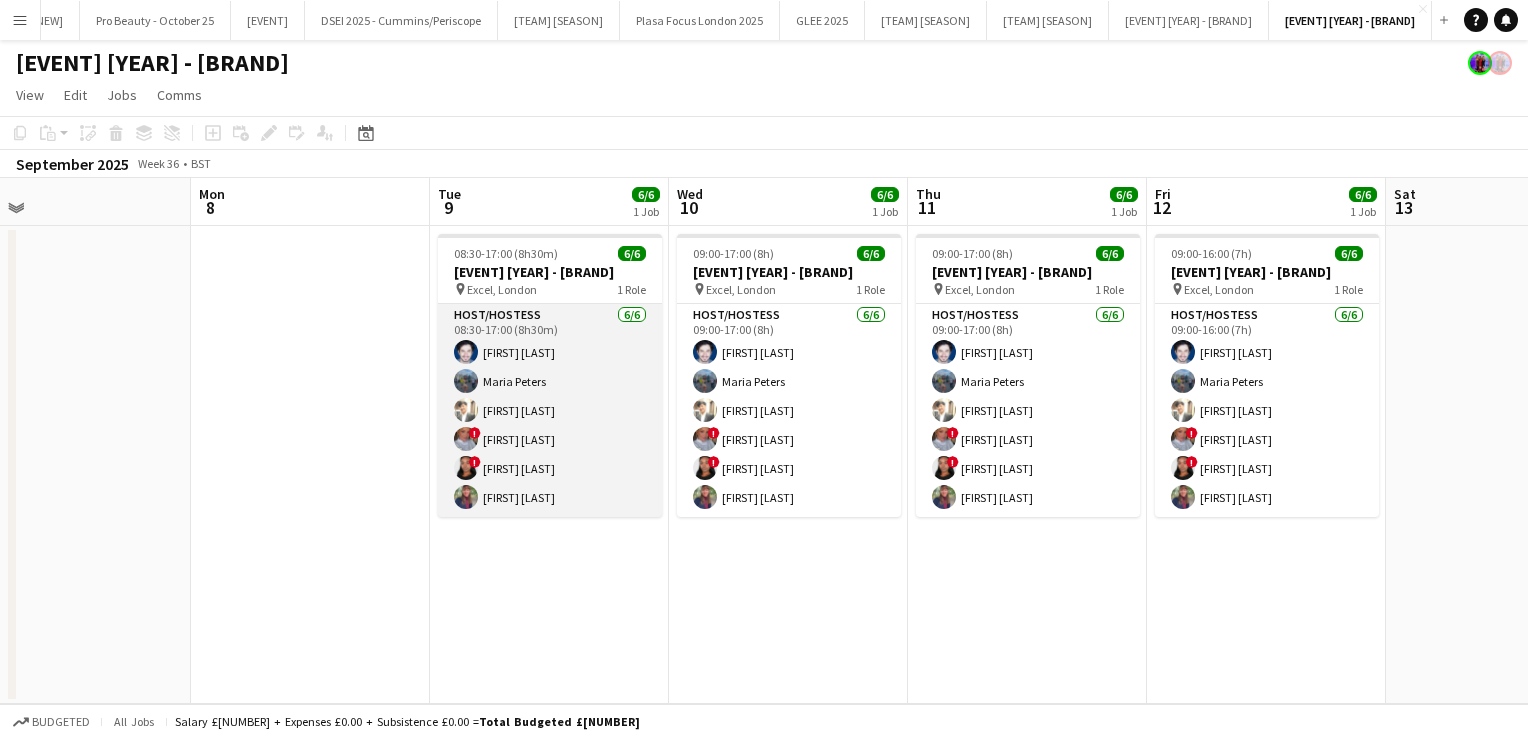 click at bounding box center [466, 497] 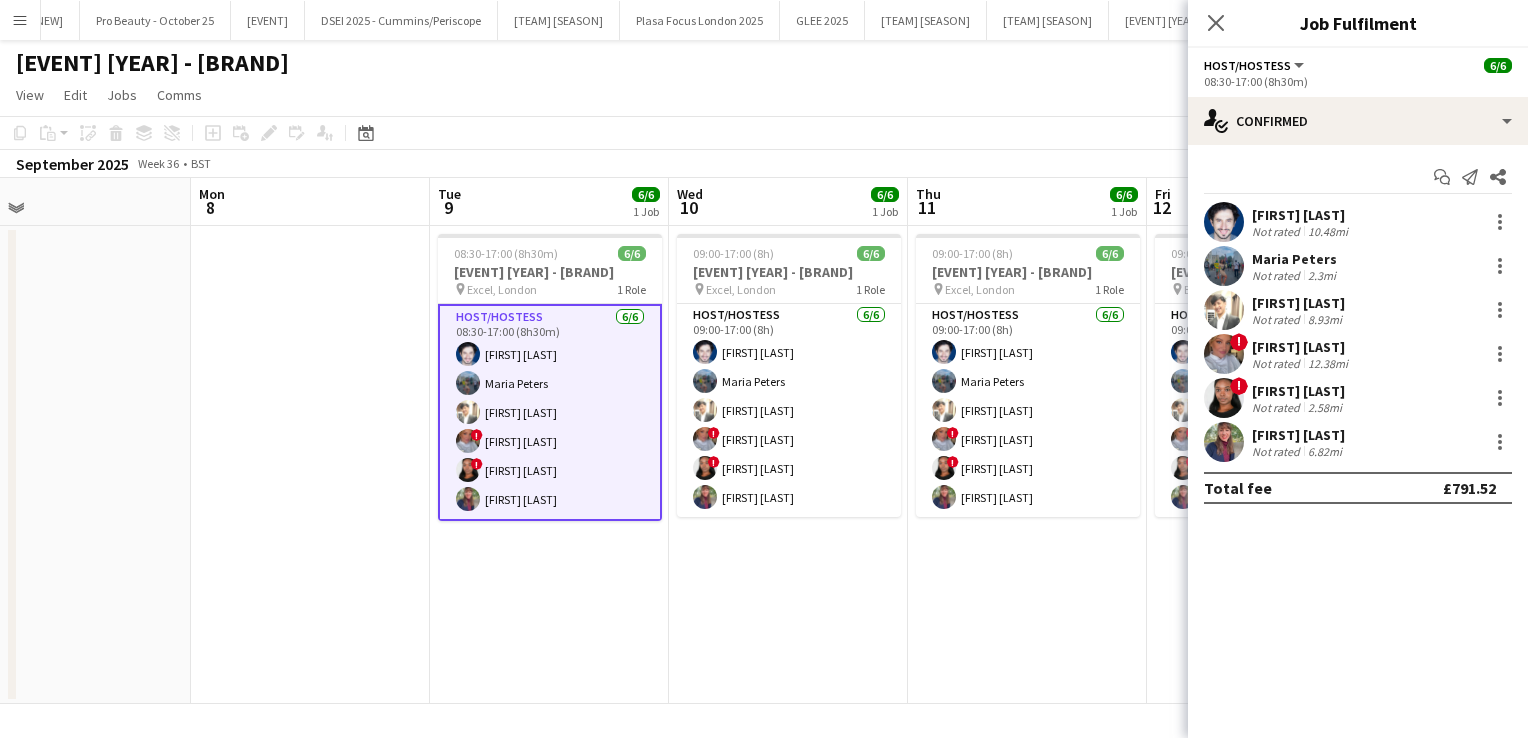 click at bounding box center [1224, 442] 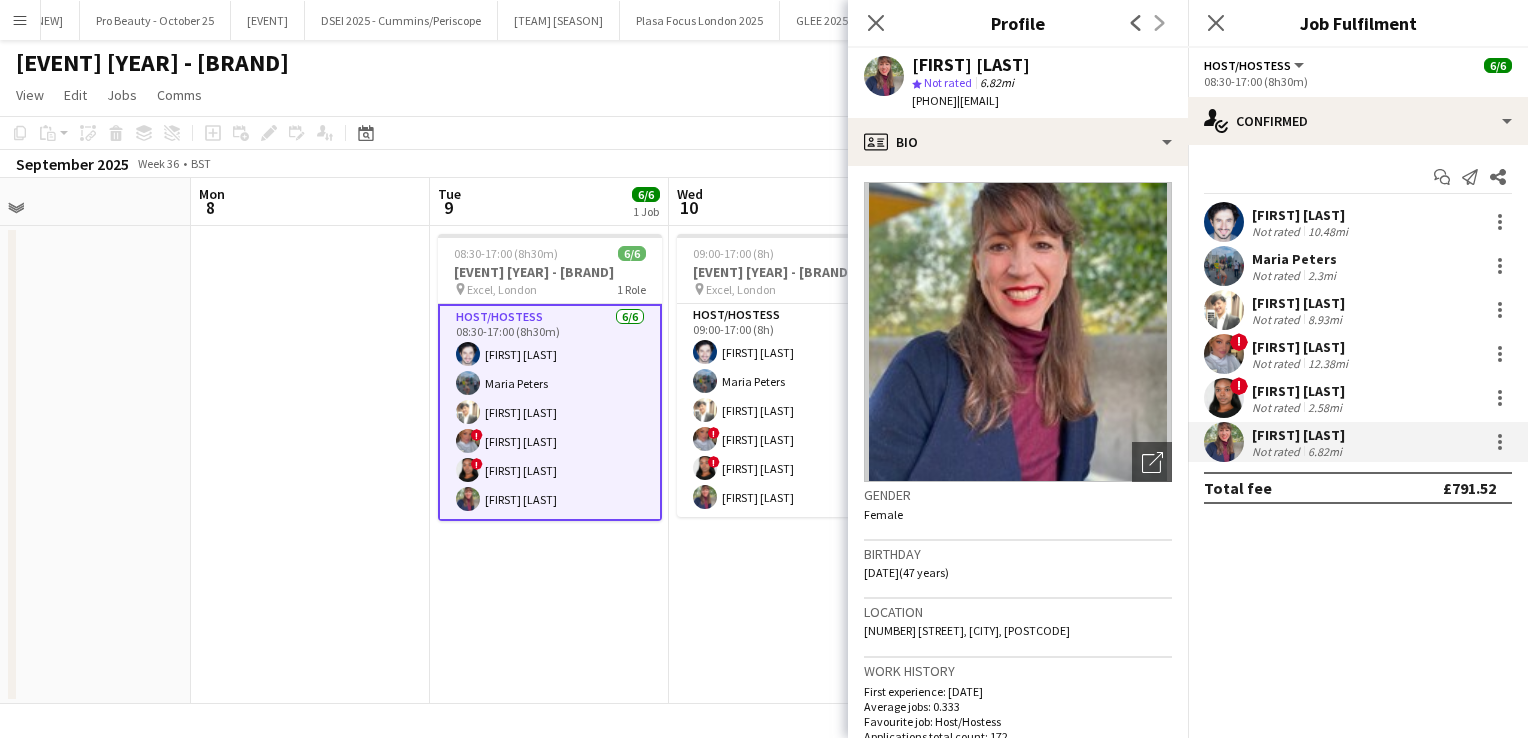 click at bounding box center [1224, 398] 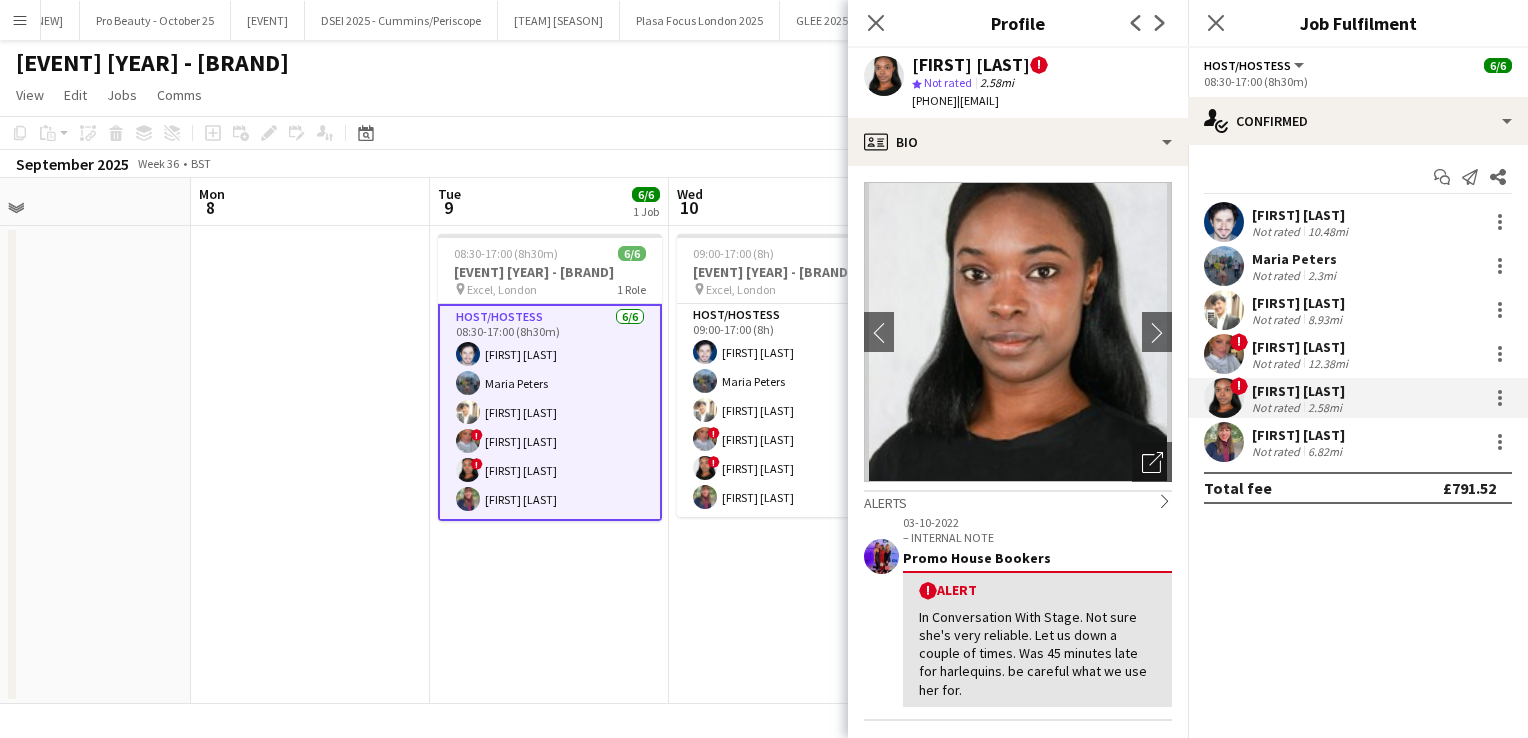 click at bounding box center [1224, 354] 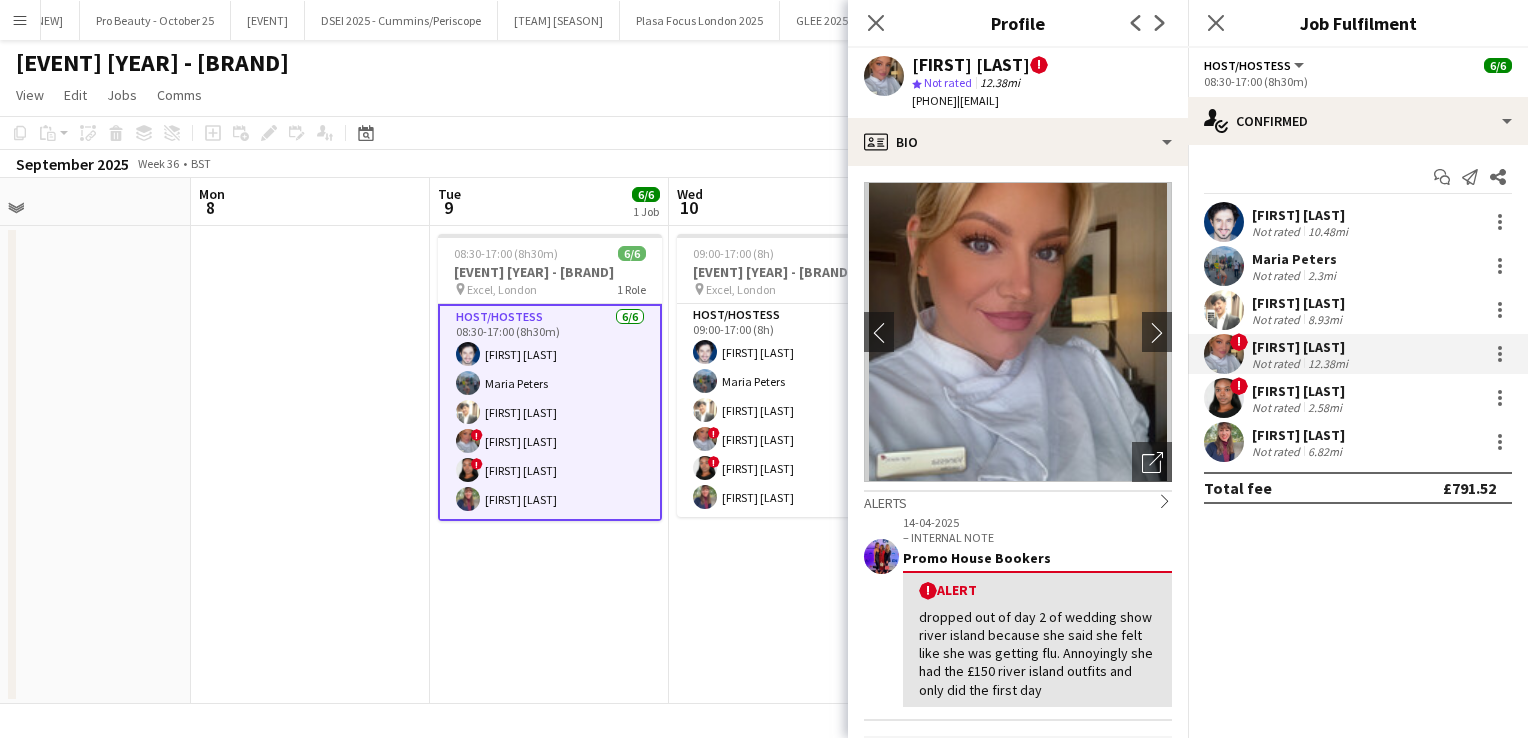 click at bounding box center (1224, 310) 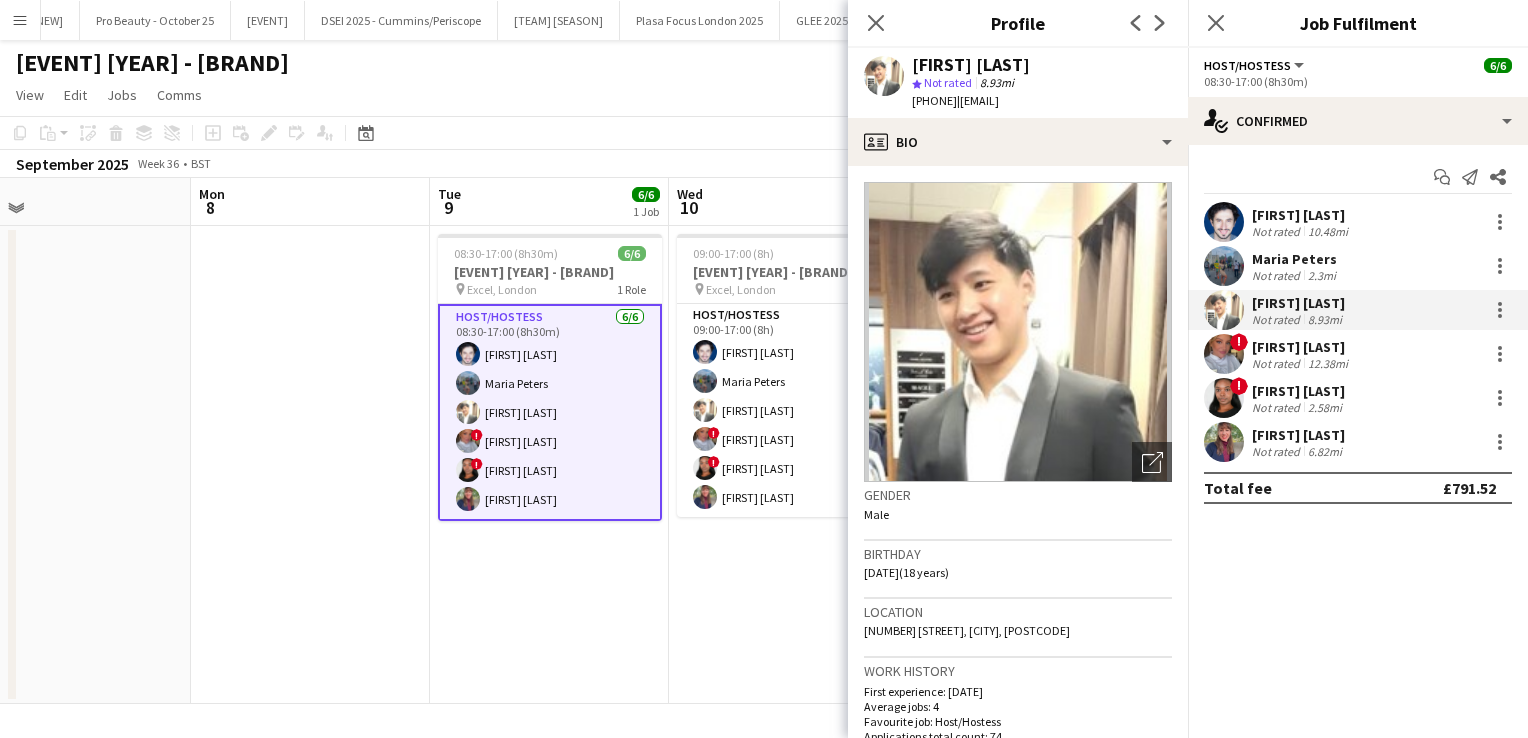 click at bounding box center [1224, 266] 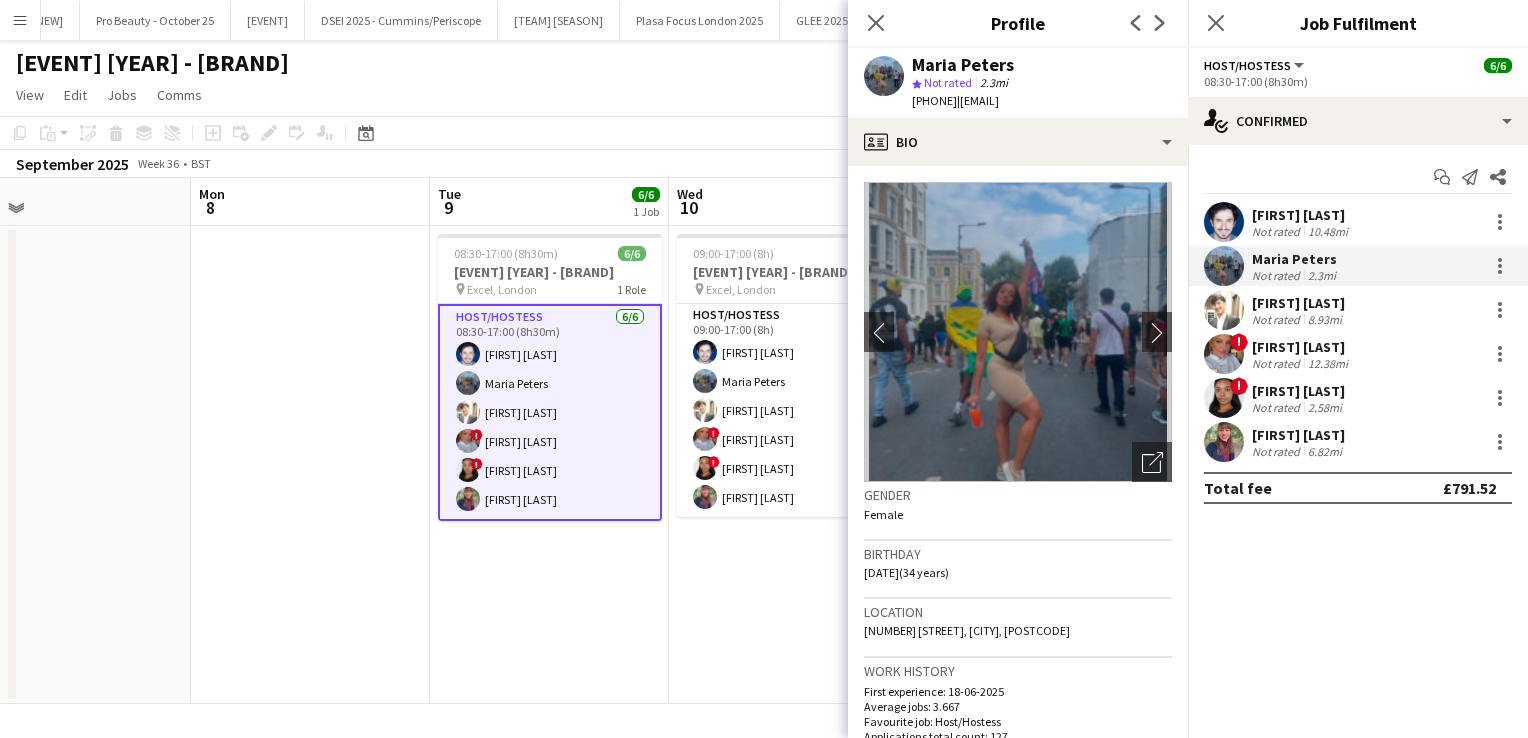 click at bounding box center (1224, 222) 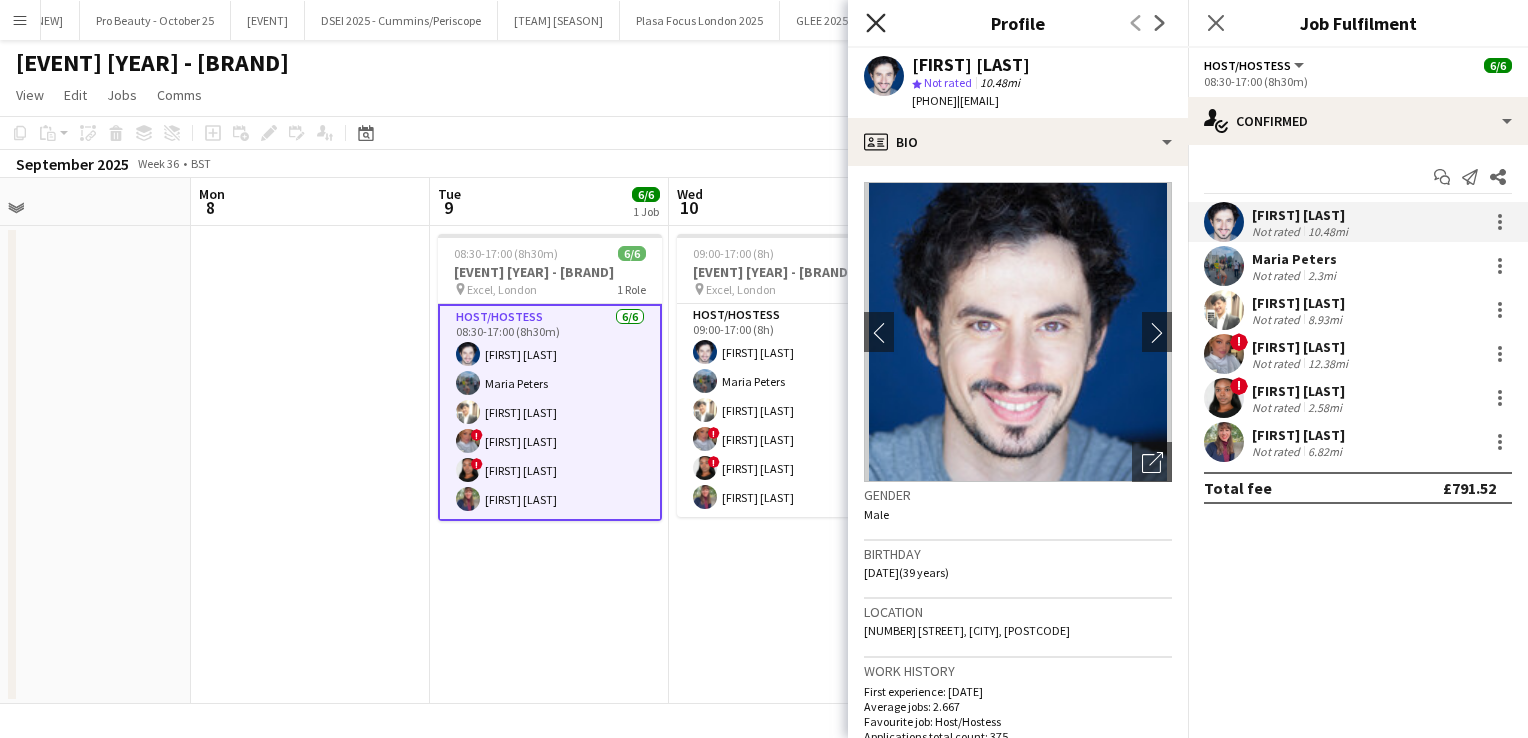 click on "Close pop-in" 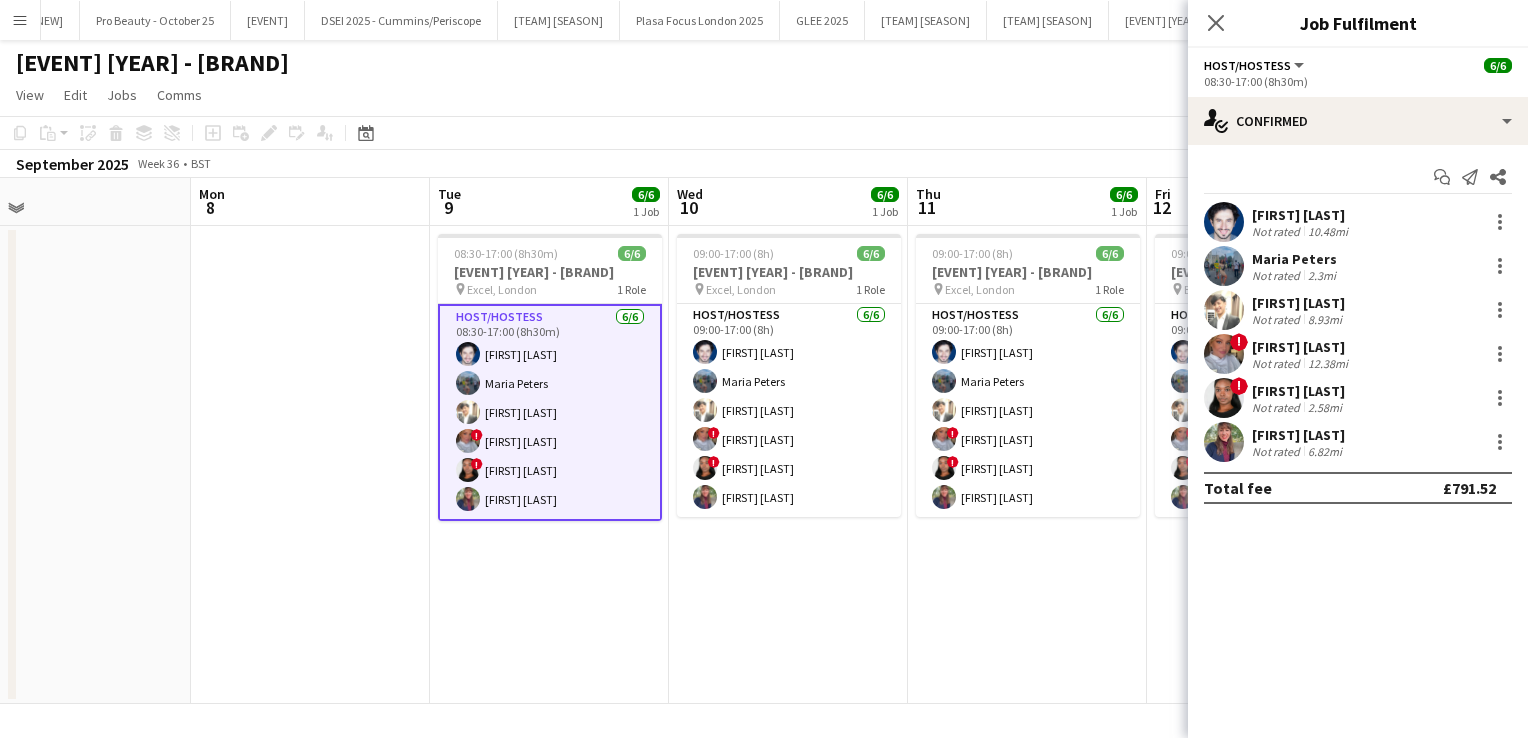 click on "Menu" at bounding box center (20, 20) 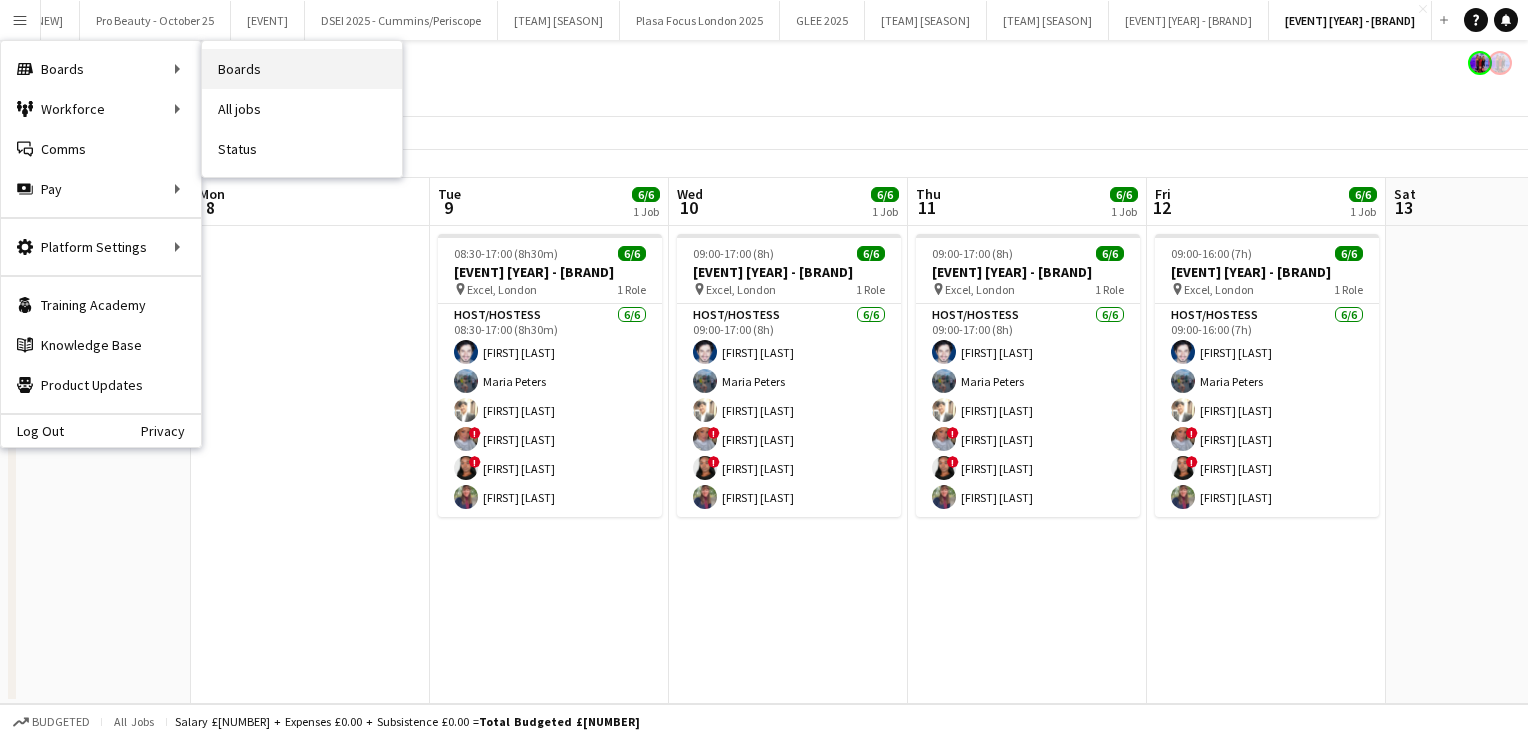 click on "Boards" at bounding box center (302, 69) 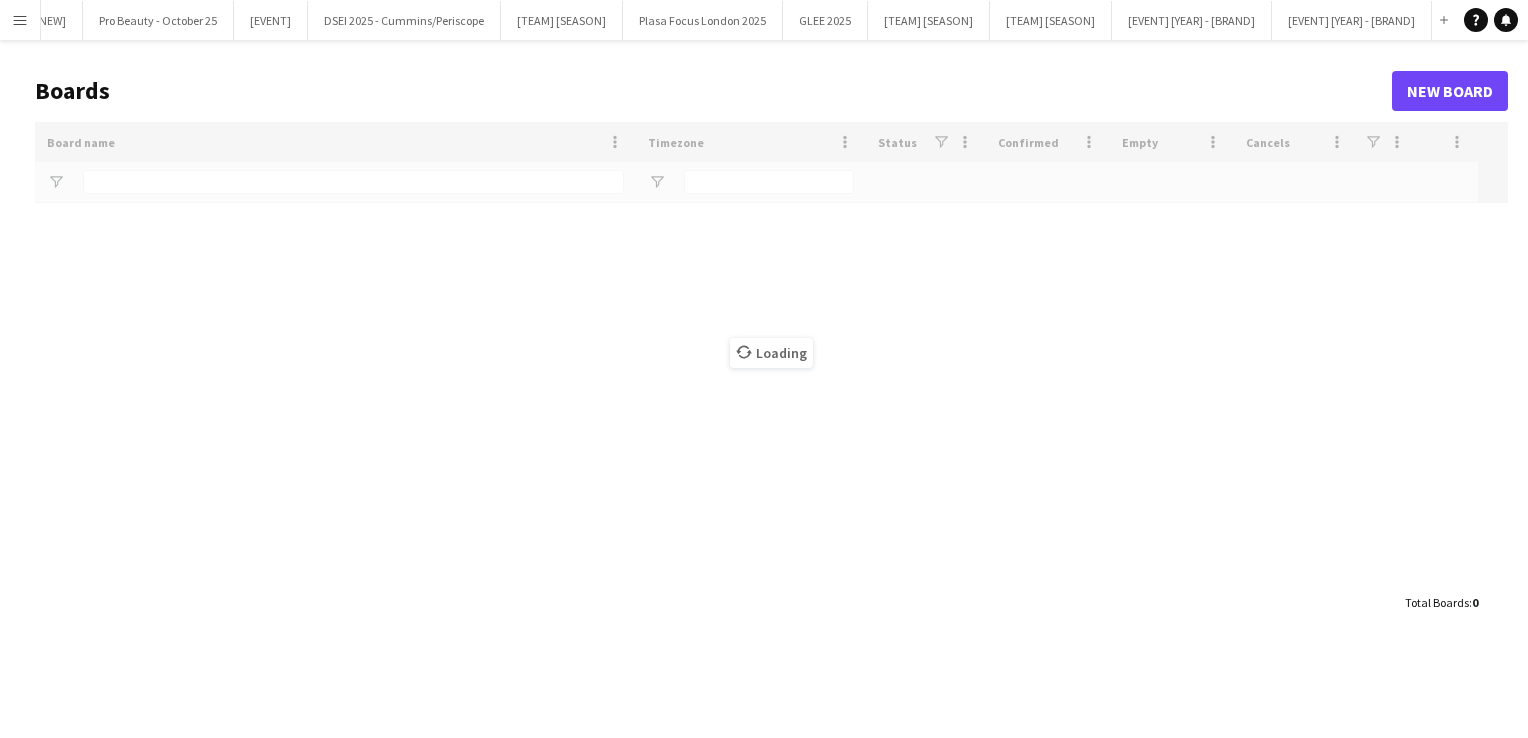 scroll, scrollTop: 0, scrollLeft: 30143, axis: horizontal 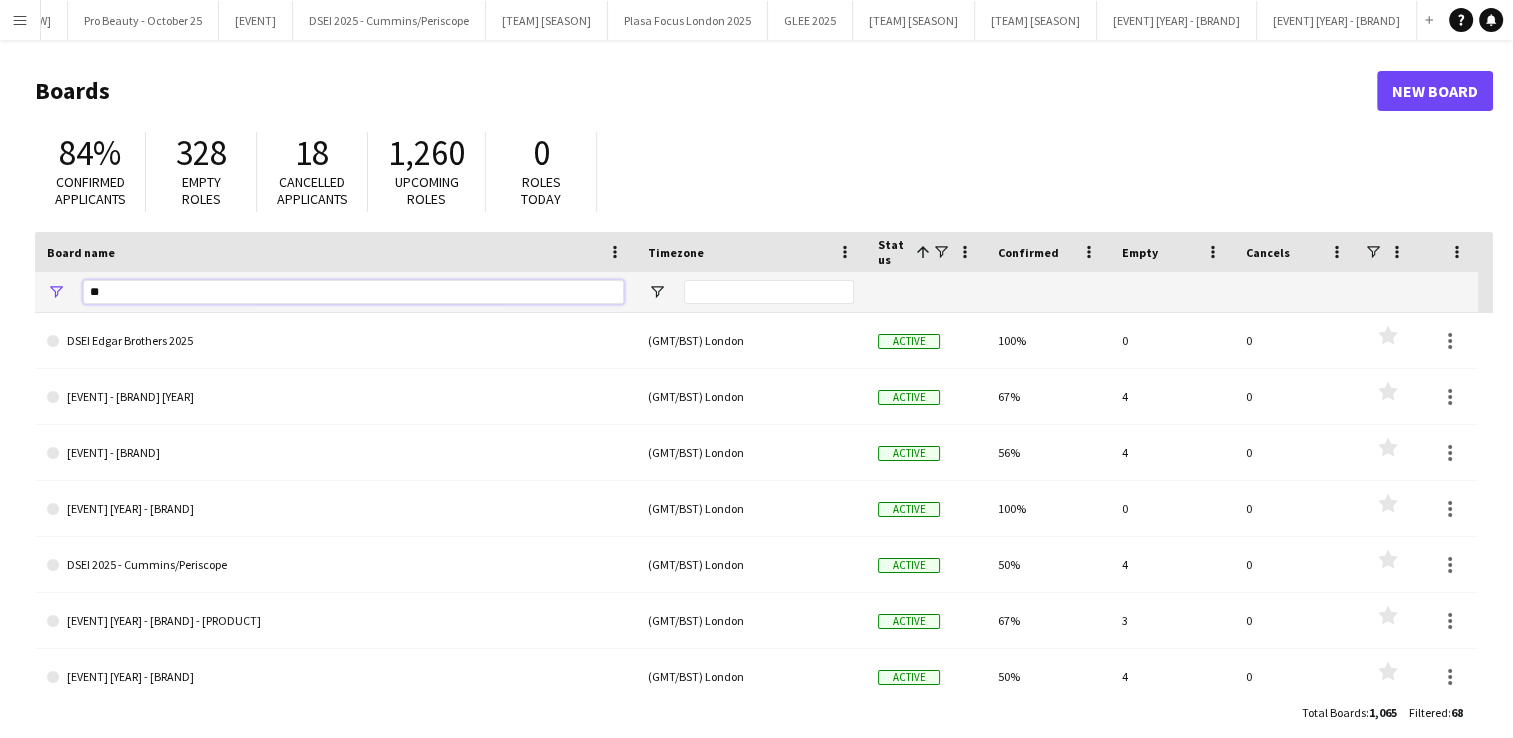 click on "**" at bounding box center (353, 292) 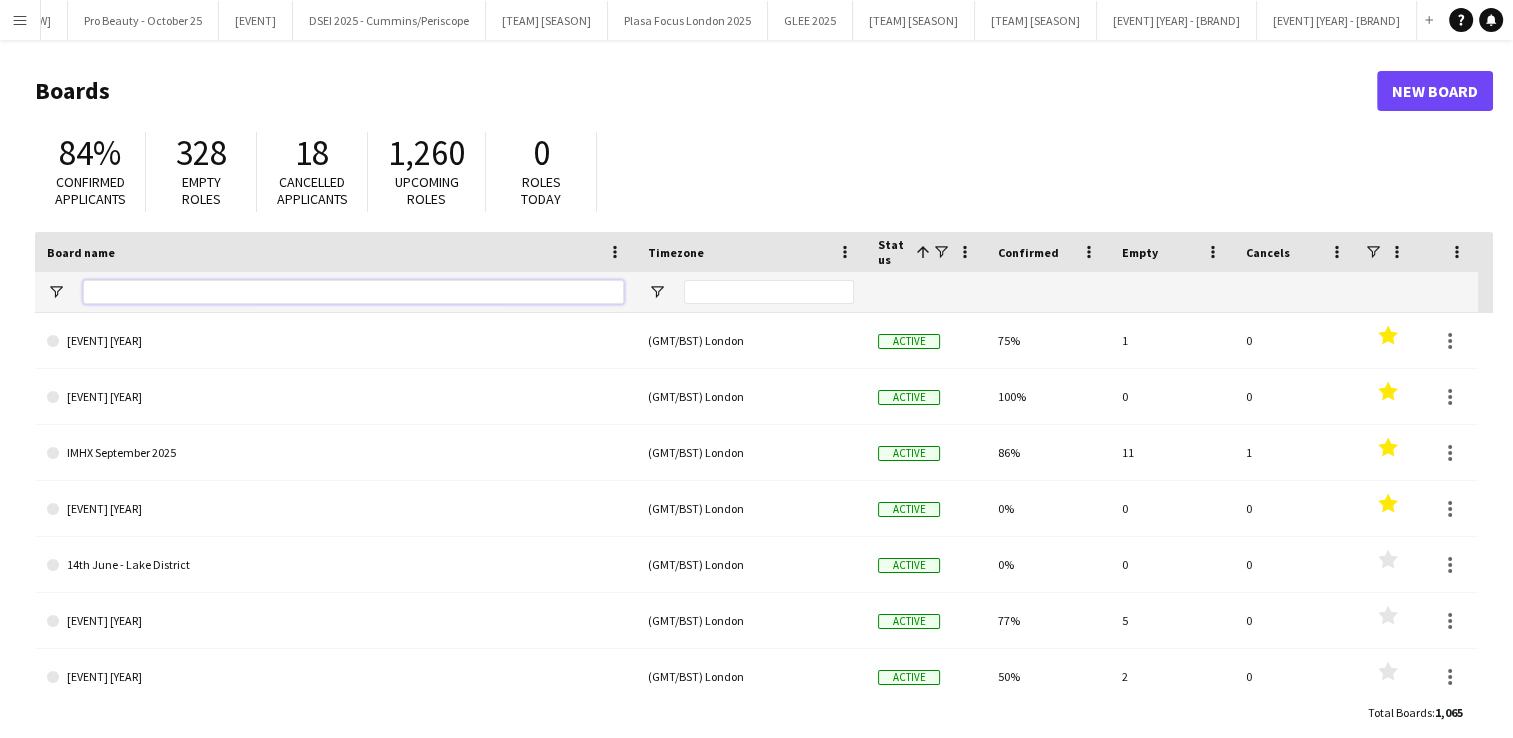 type 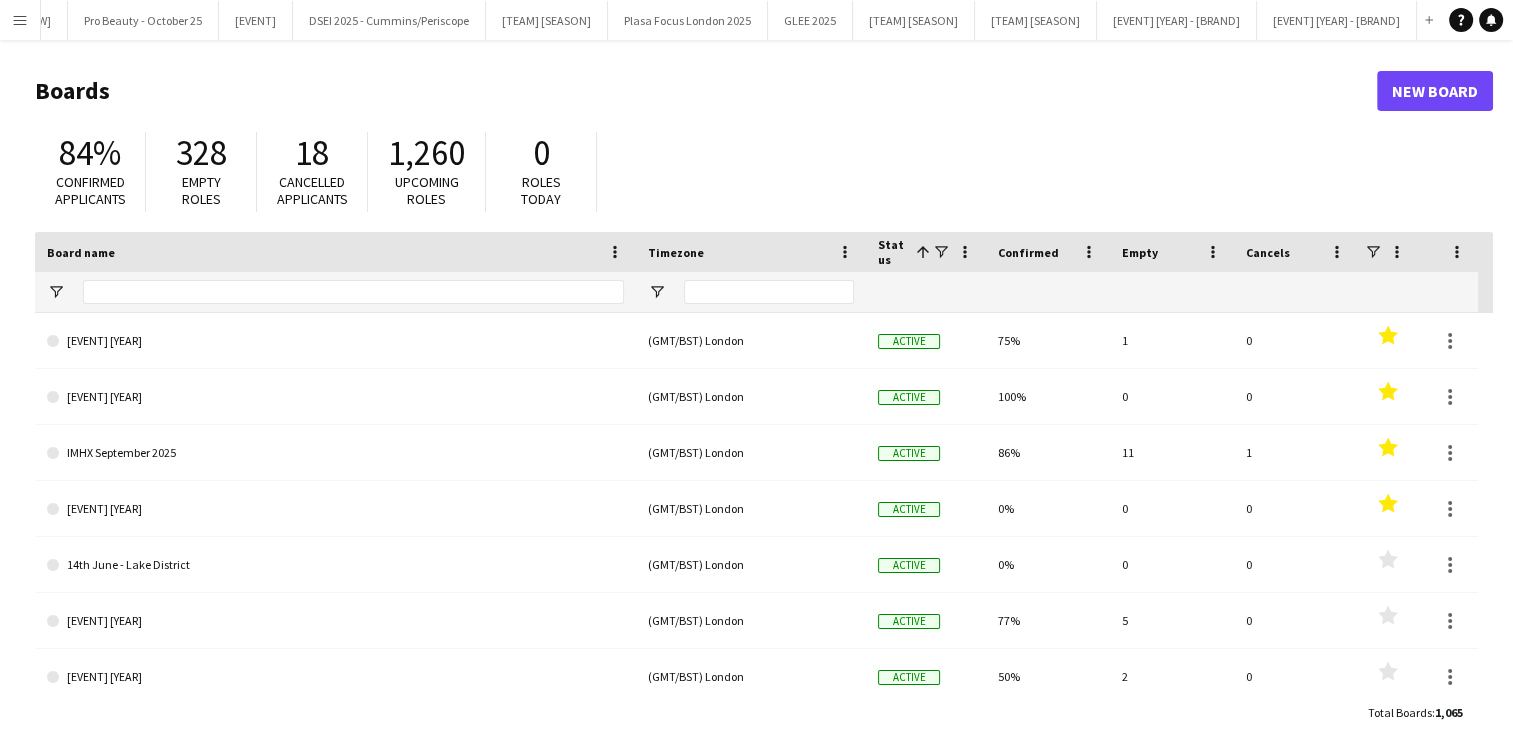 click on "Menu" at bounding box center [20, 20] 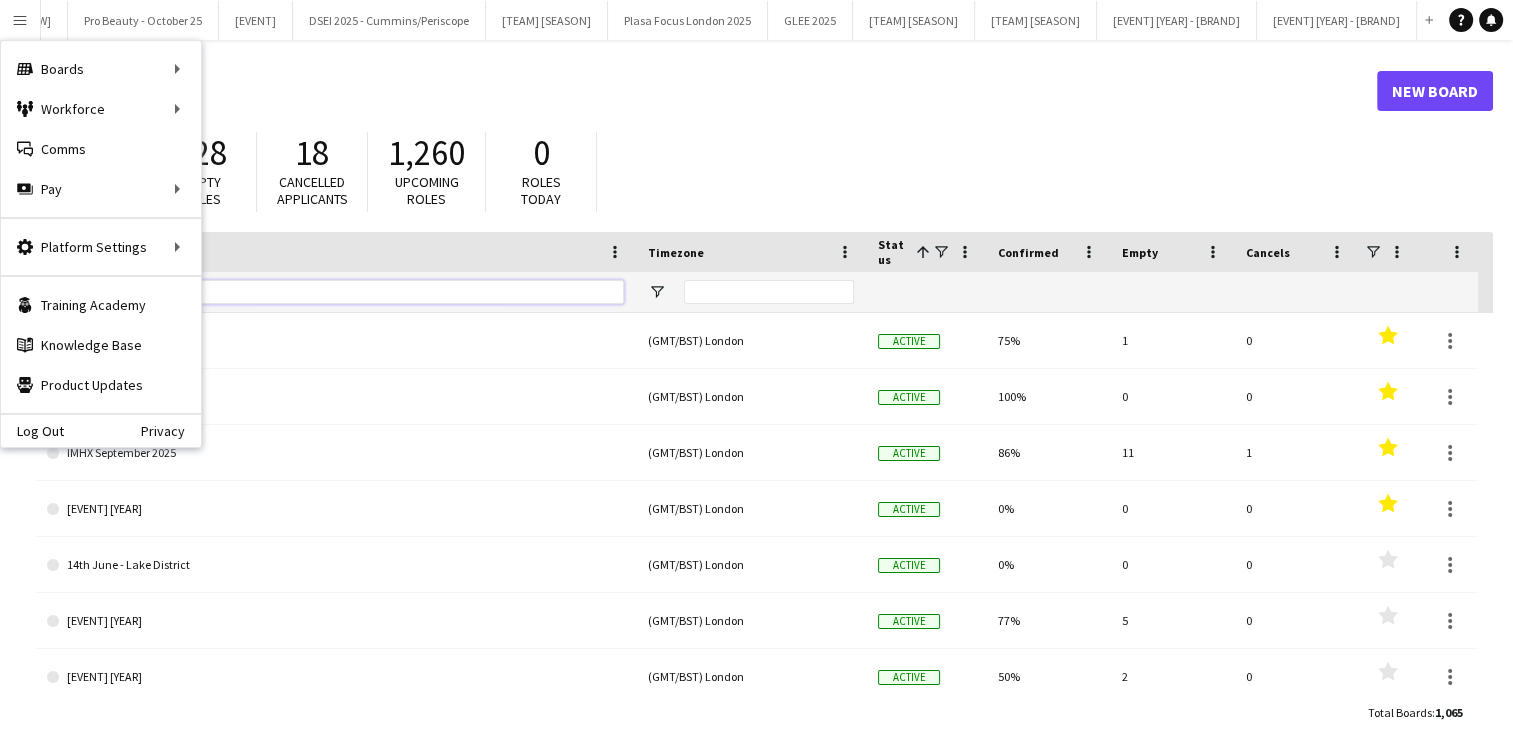 click at bounding box center (353, 292) 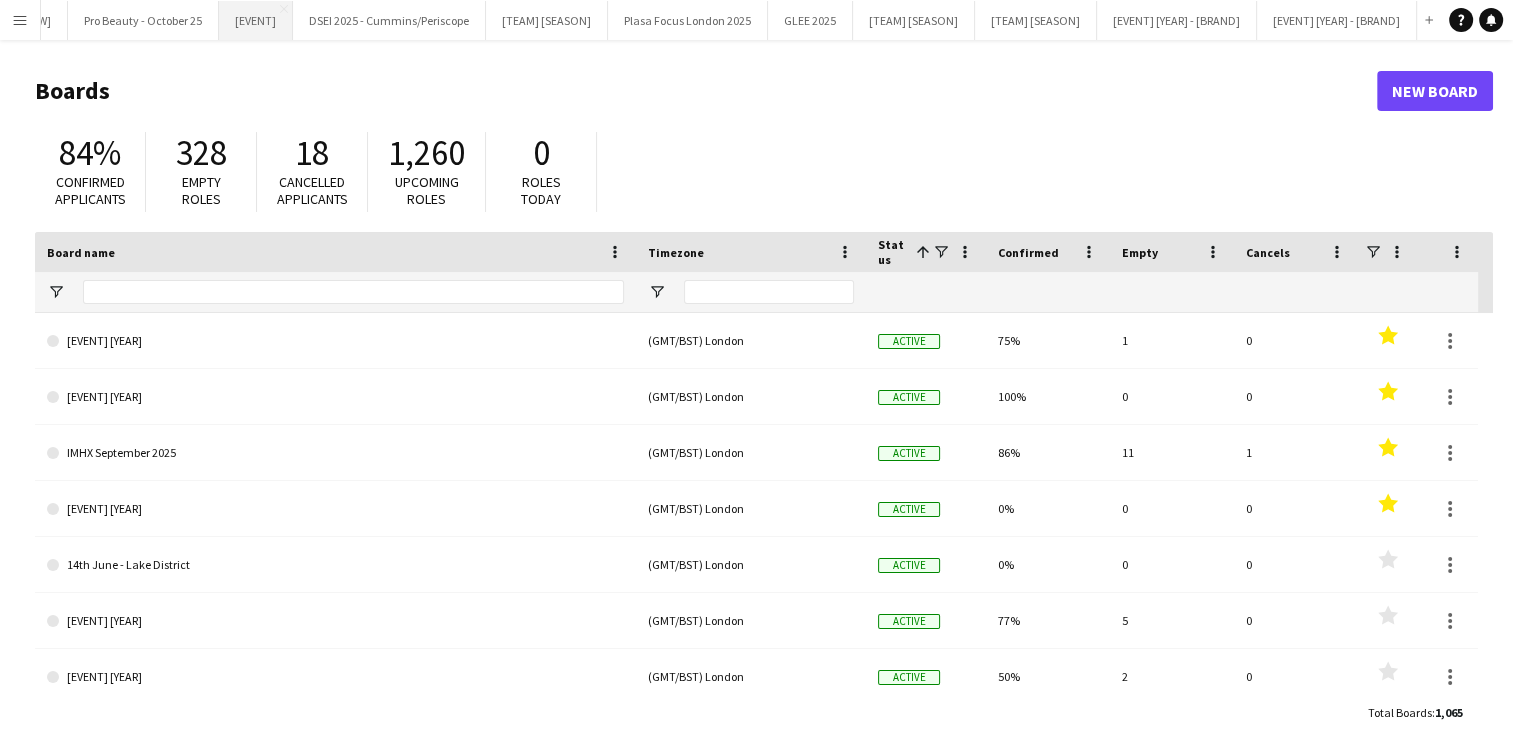 click on "Salon International
Close" at bounding box center [256, 20] 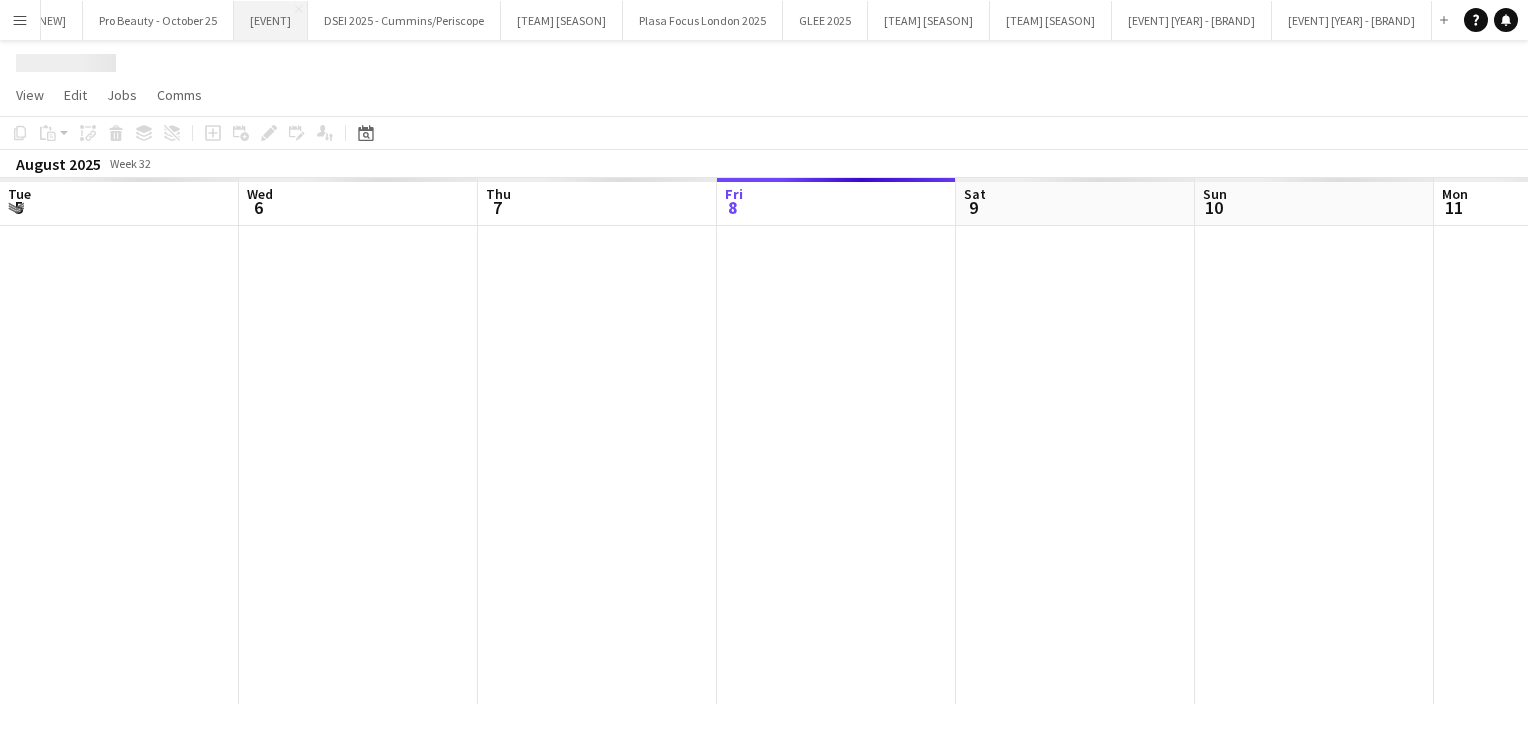 scroll, scrollTop: 0, scrollLeft: 478, axis: horizontal 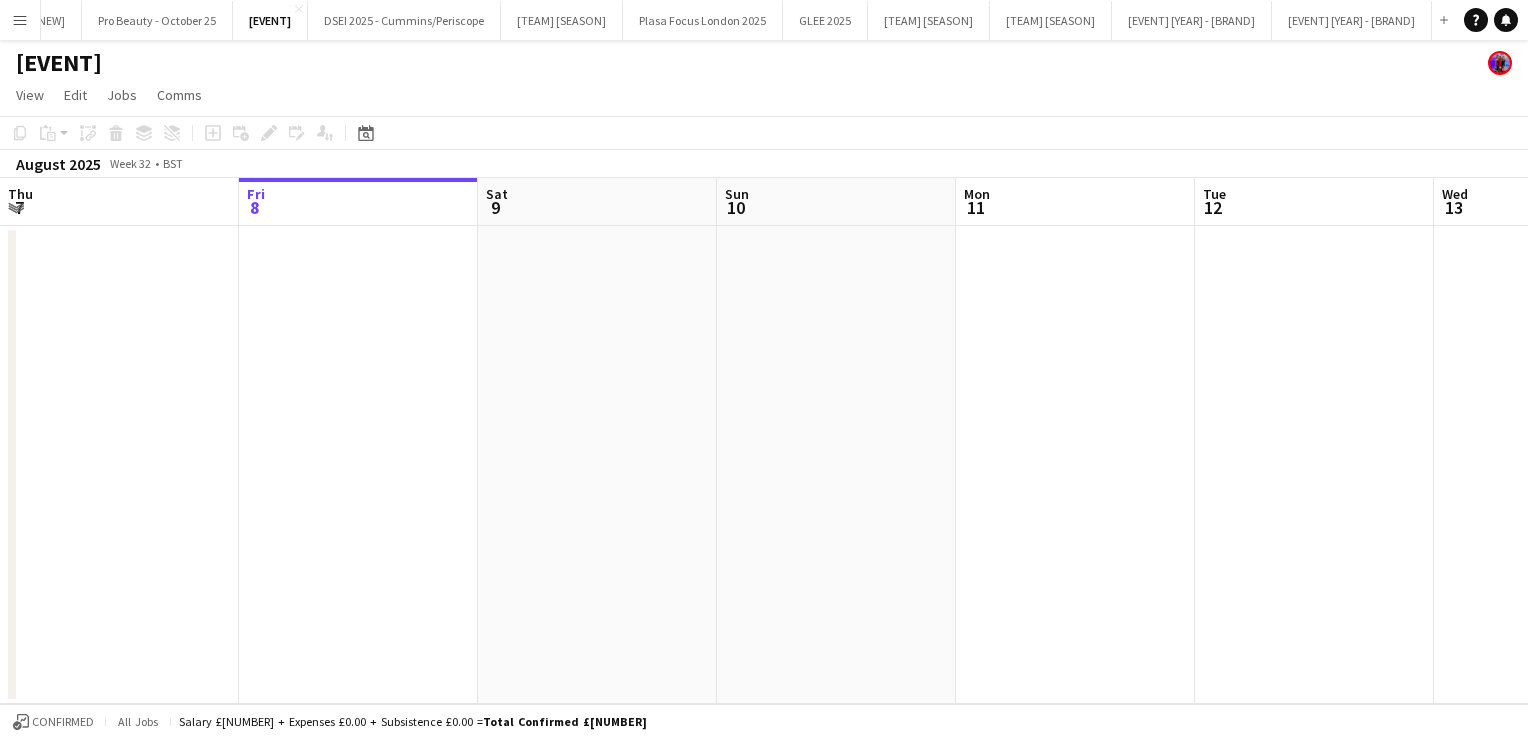 click on "Menu" at bounding box center (20, 20) 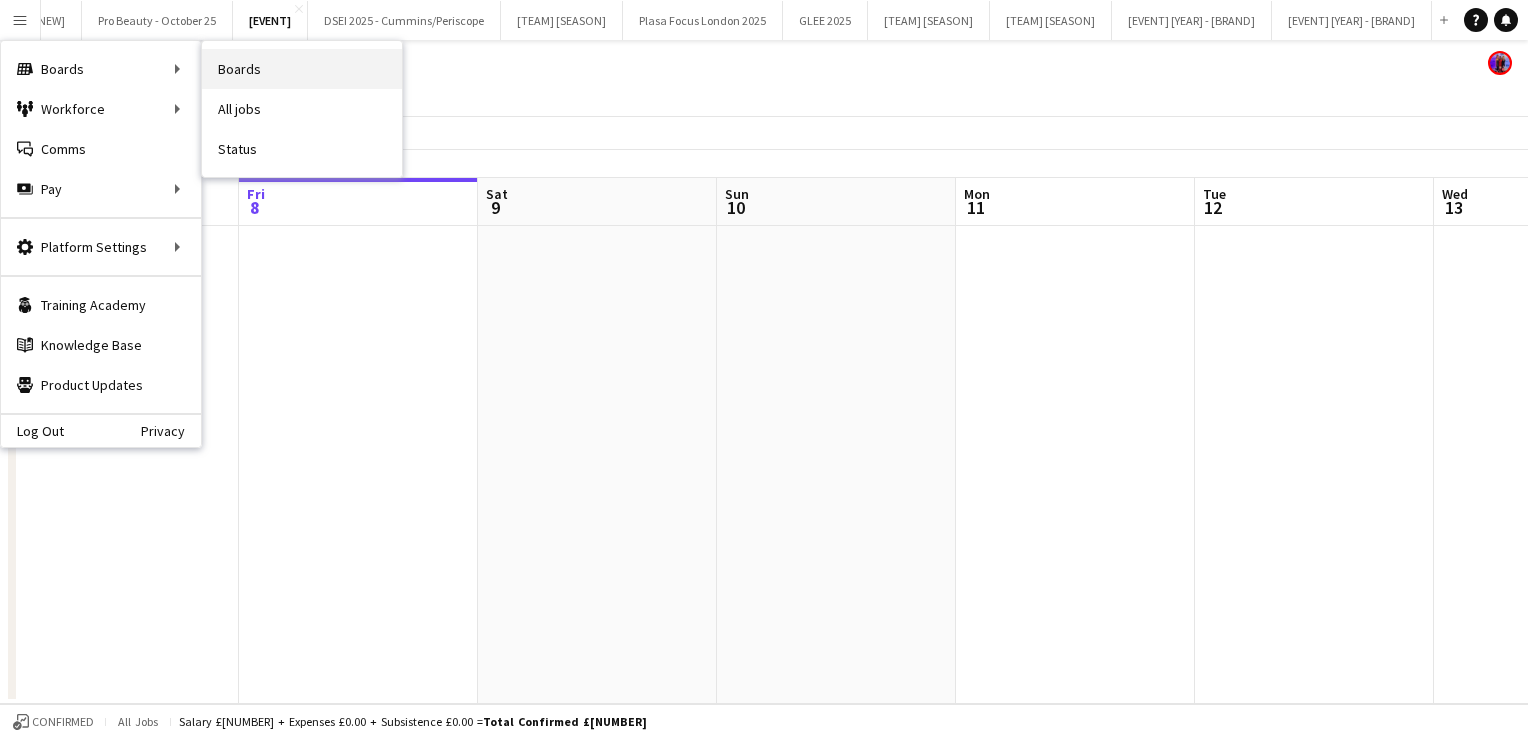 click on "Boards" at bounding box center [302, 69] 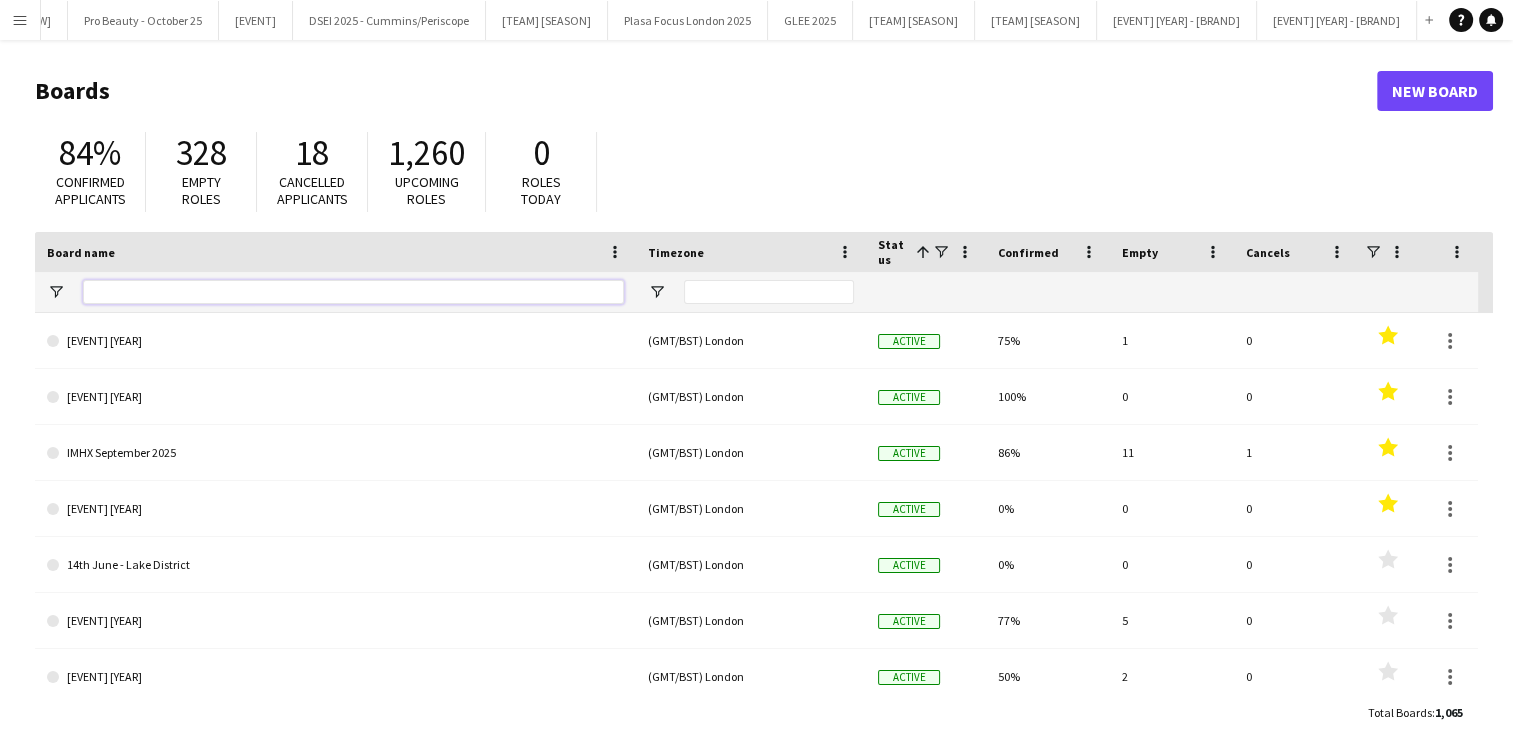 click at bounding box center [353, 292] 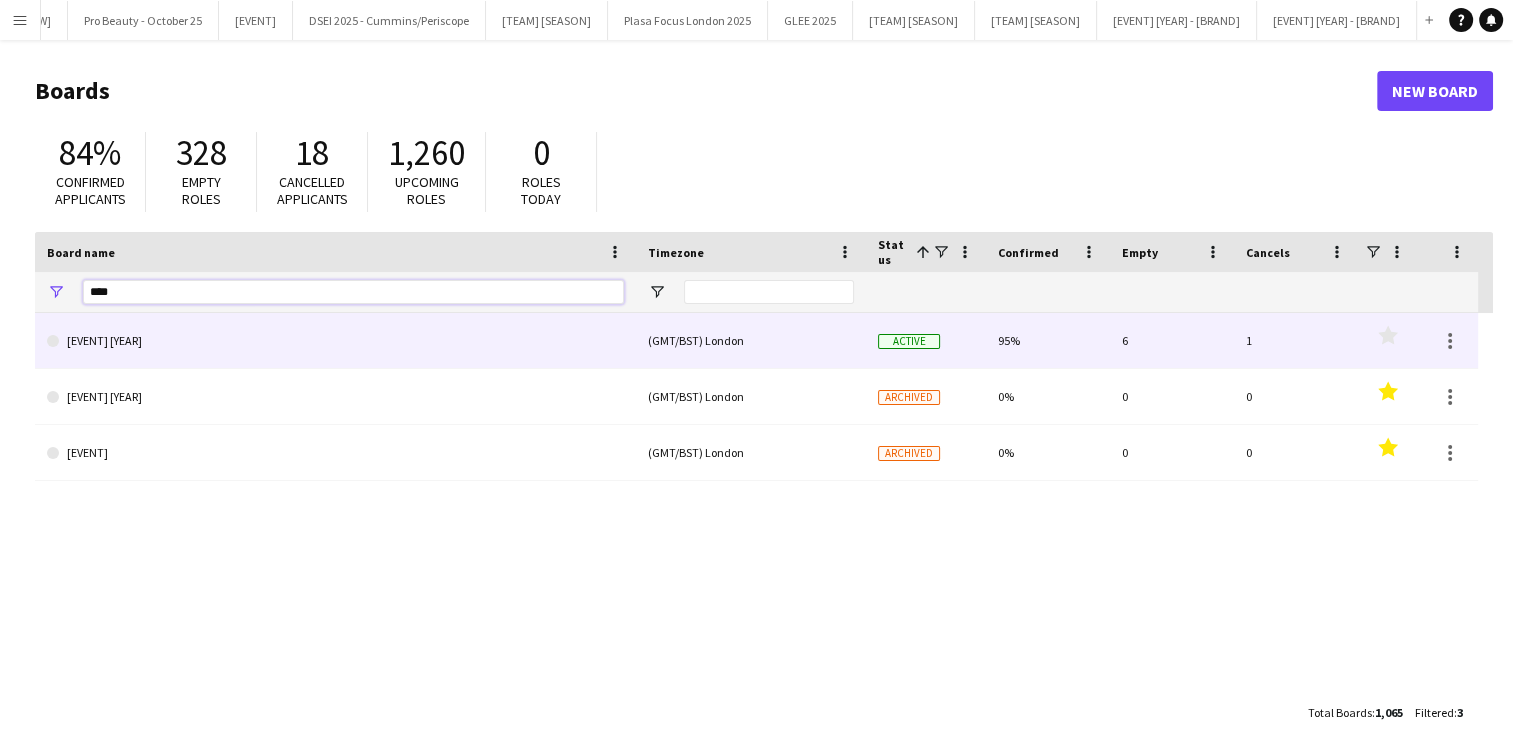 type on "****" 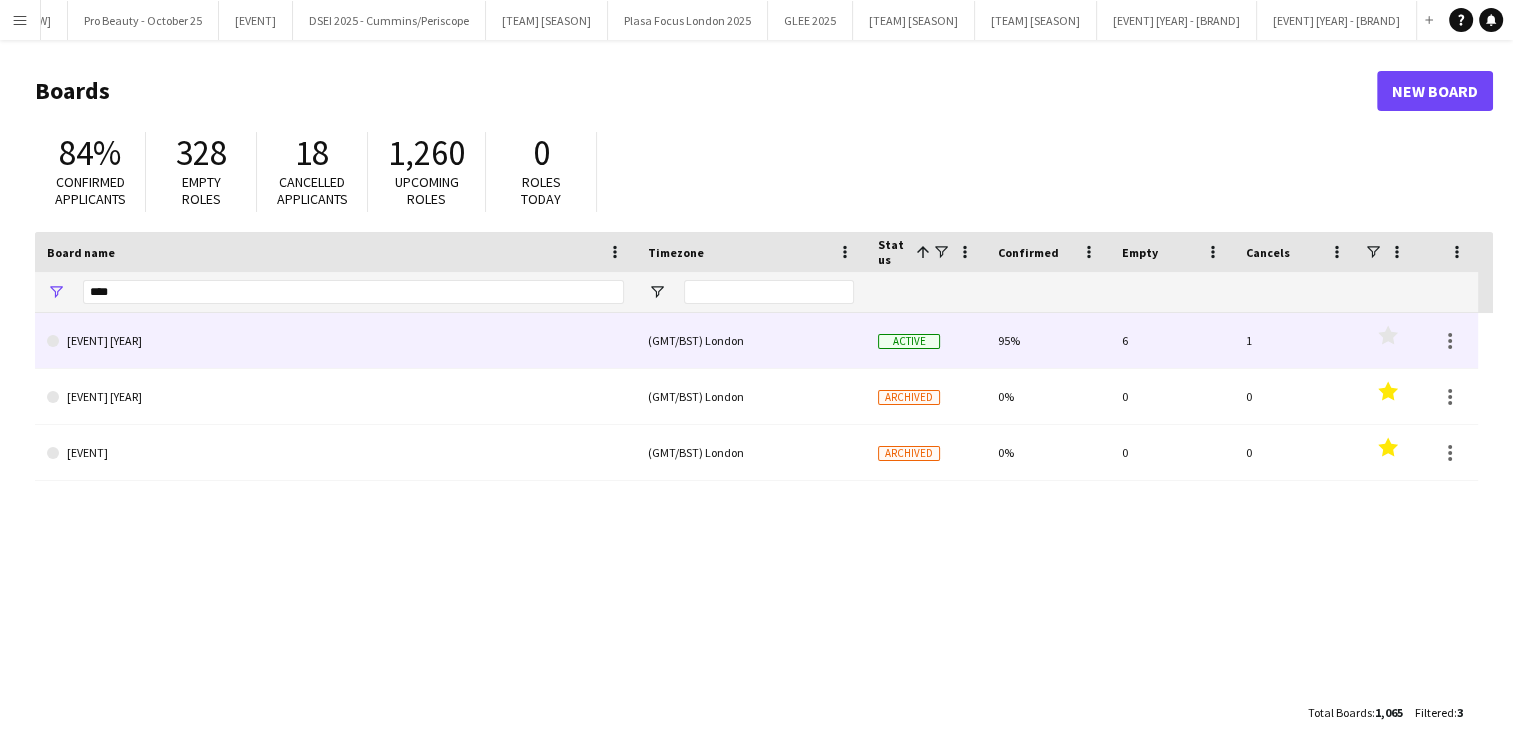 click on "[EVENT] [YEAR]" 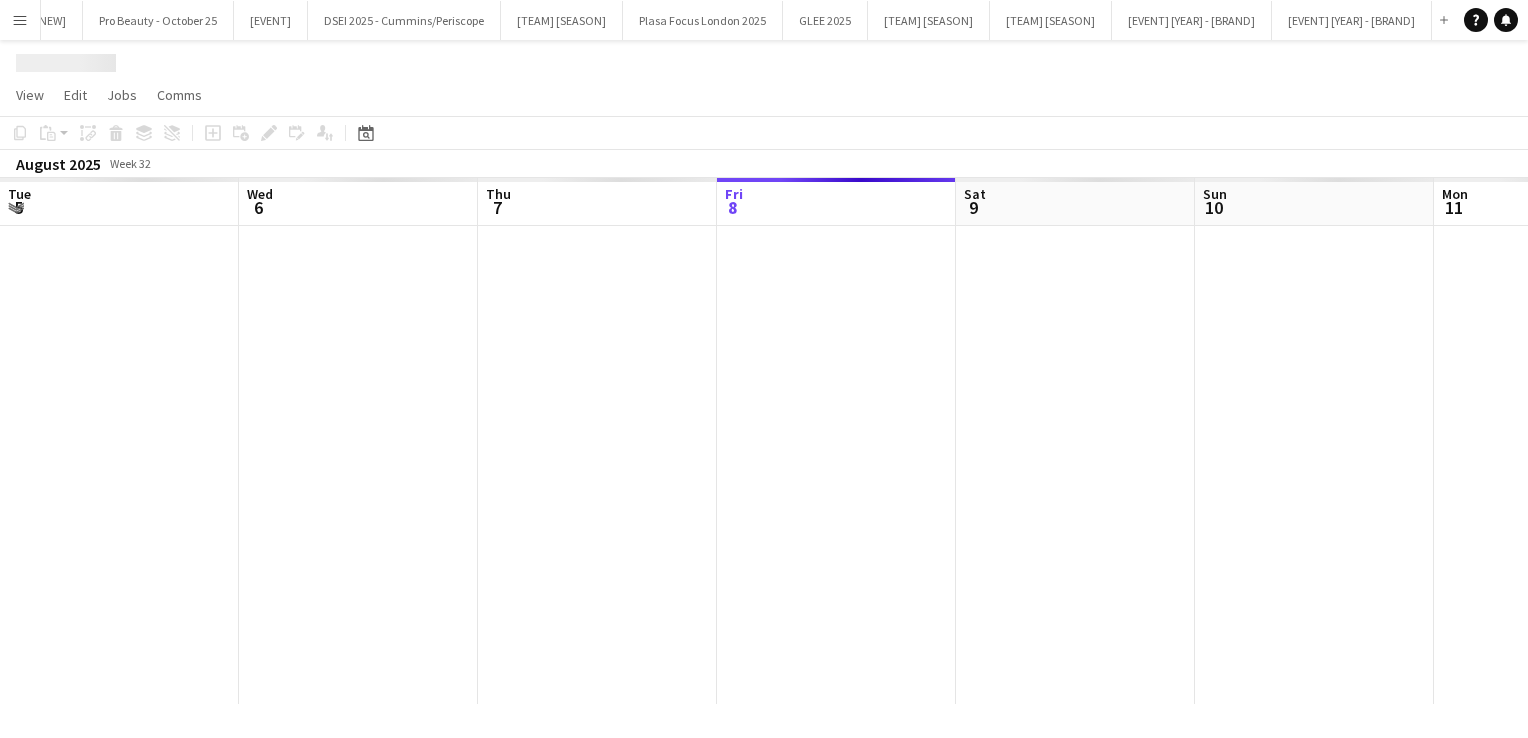 scroll, scrollTop: 0, scrollLeft: 478, axis: horizontal 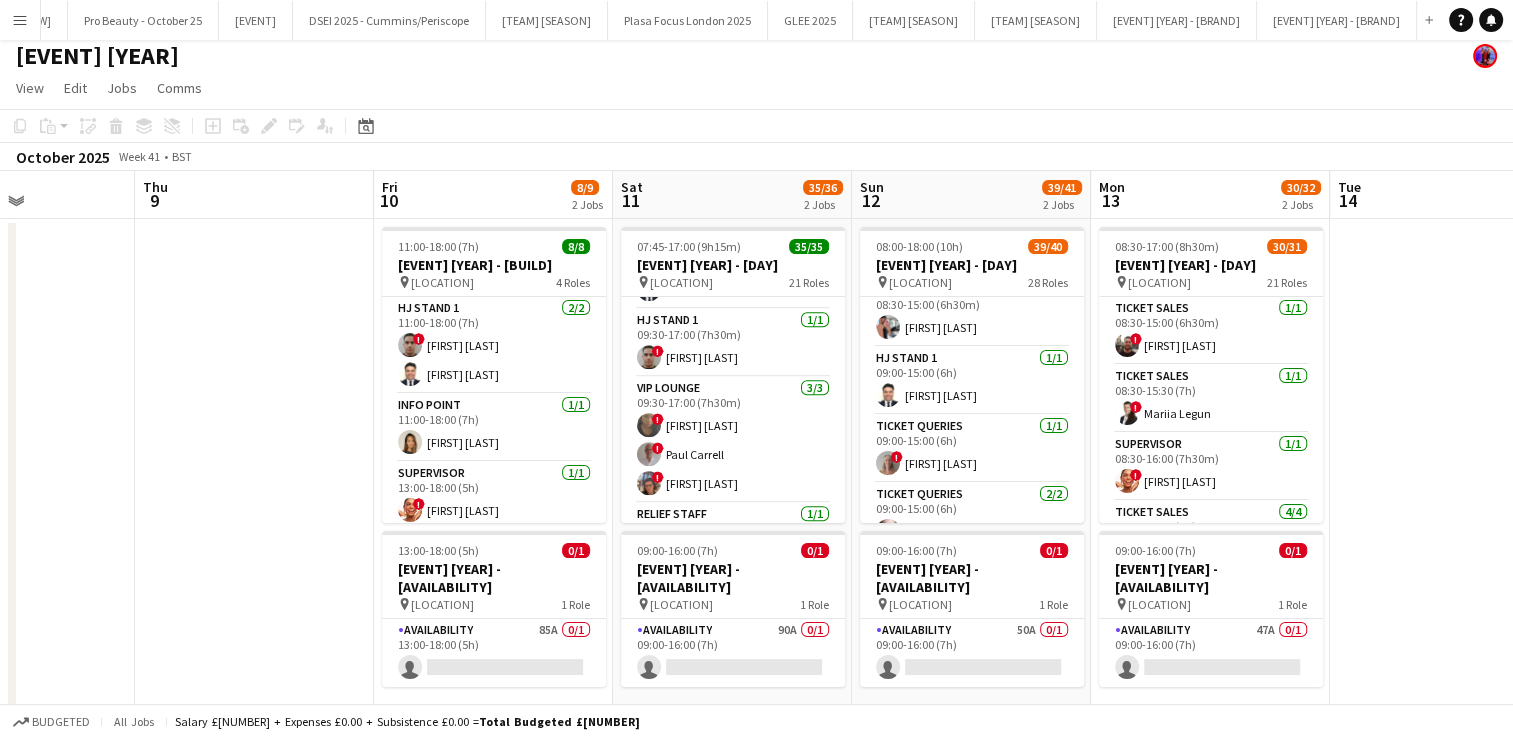 click on "Menu" at bounding box center (20, 20) 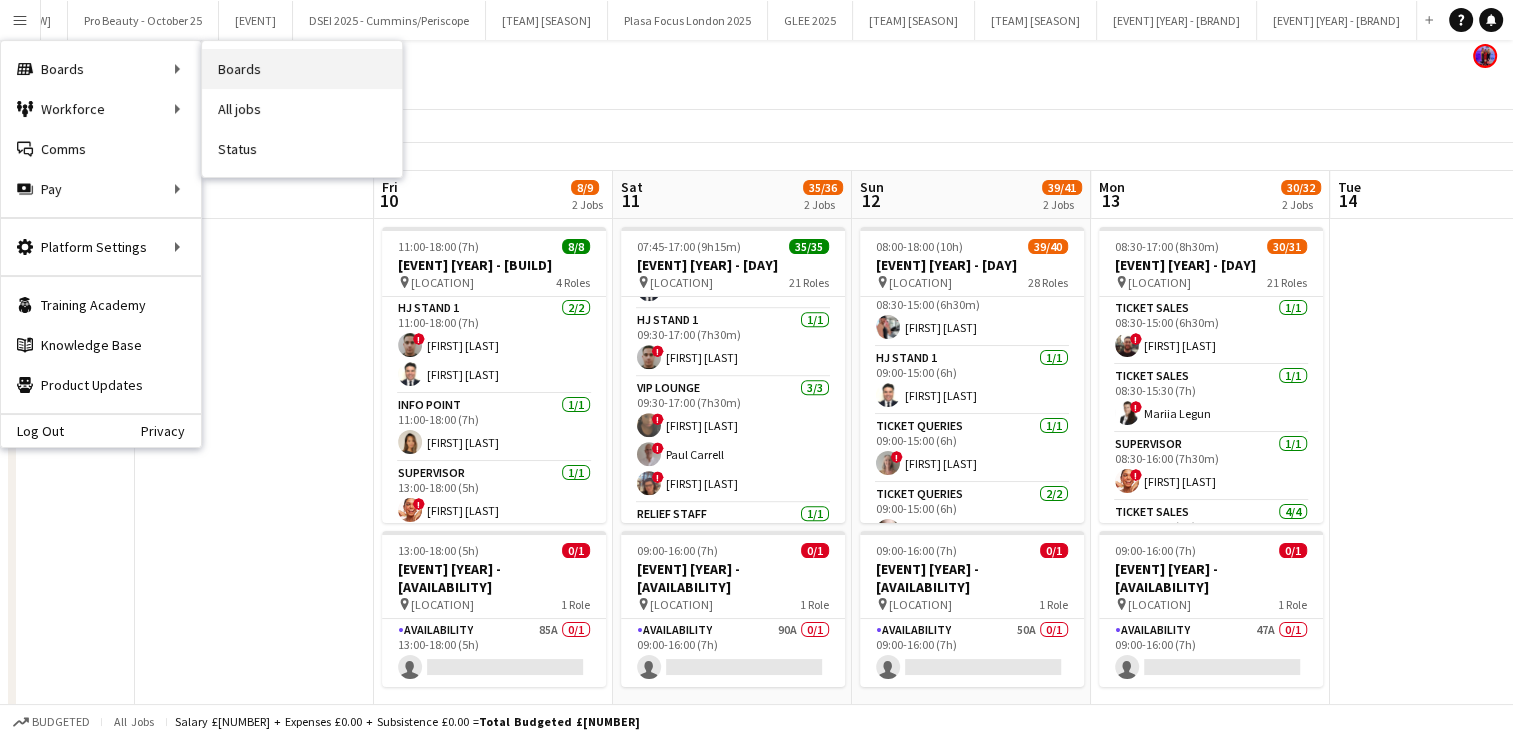 click on "Boards" at bounding box center [302, 69] 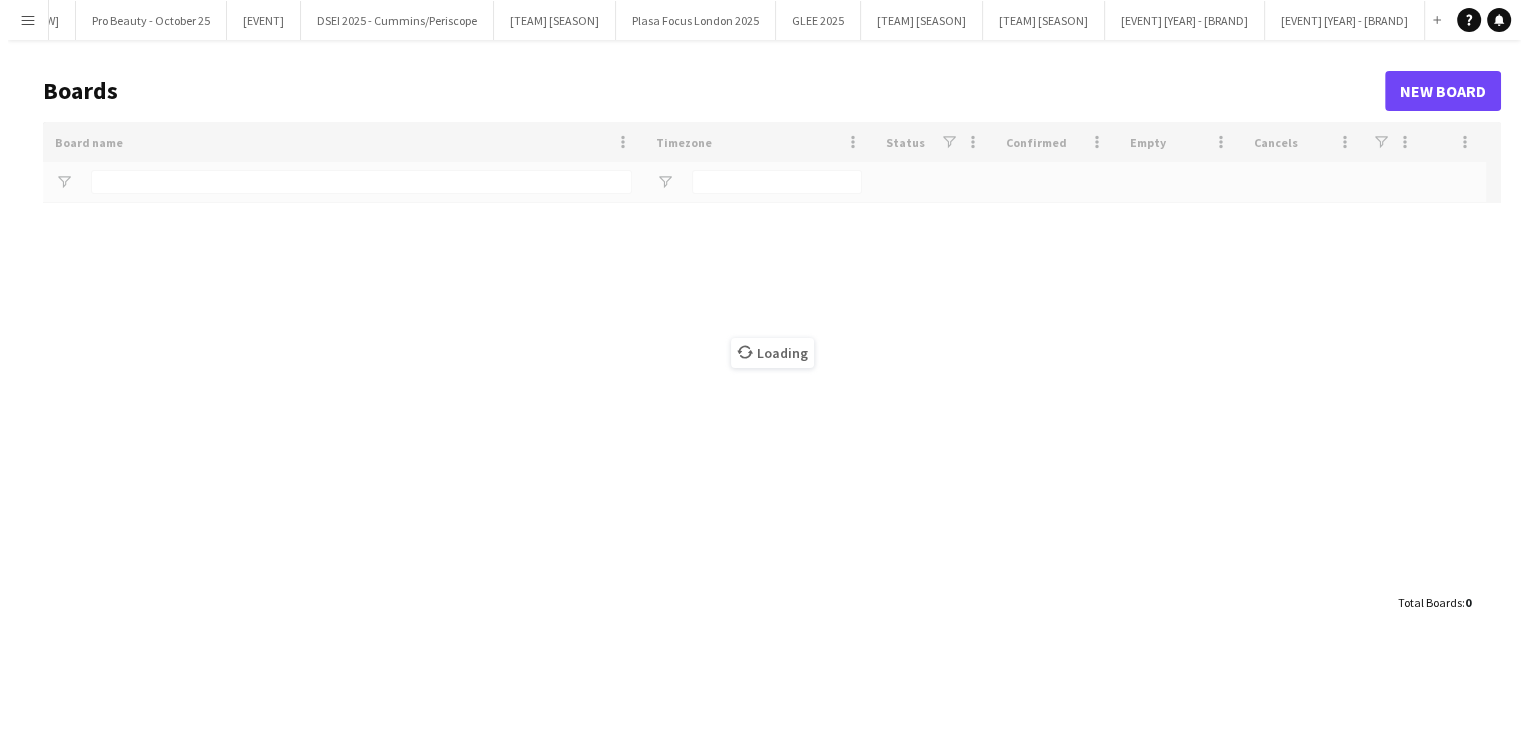 scroll, scrollTop: 0, scrollLeft: 0, axis: both 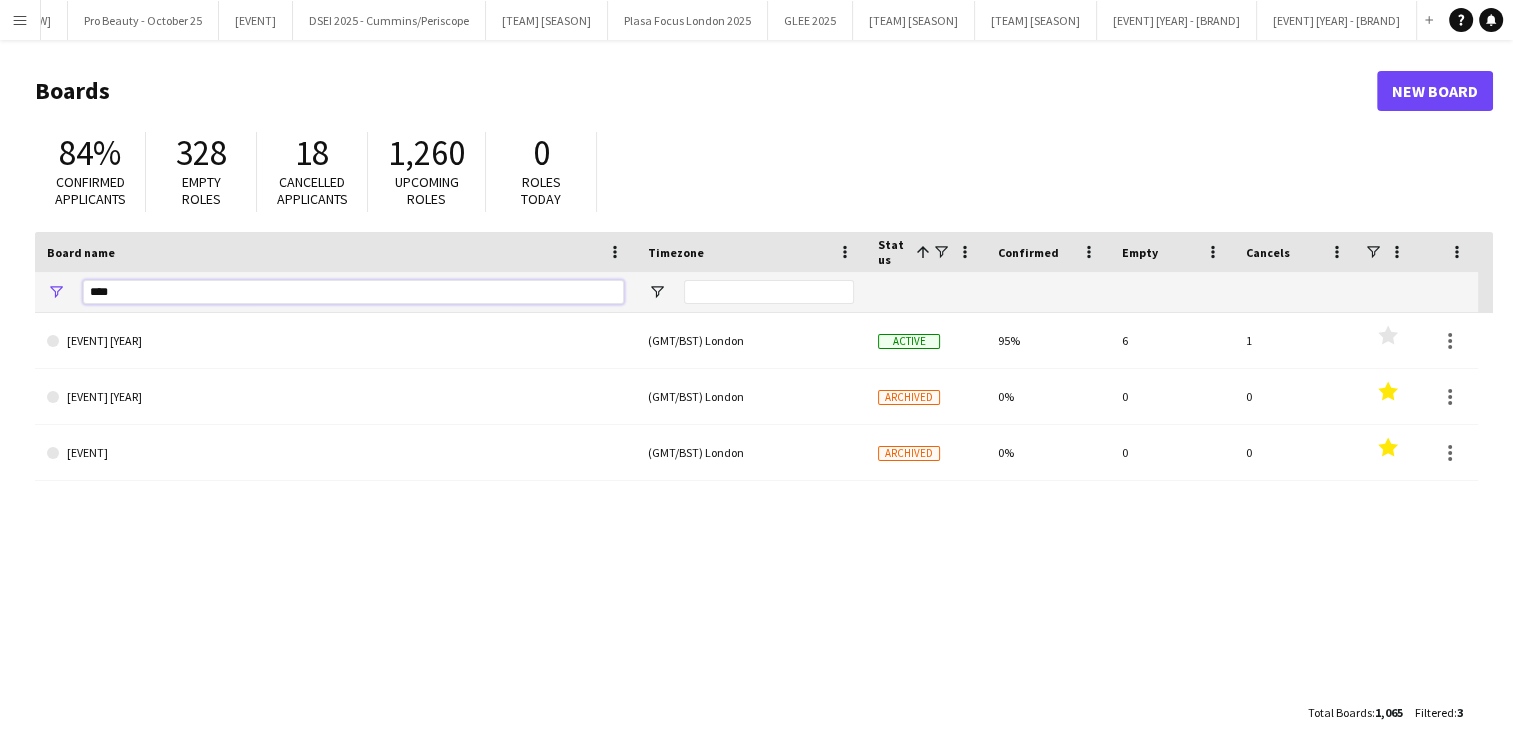 drag, startPoint x: 125, startPoint y: 286, endPoint x: 34, endPoint y: 278, distance: 91.350975 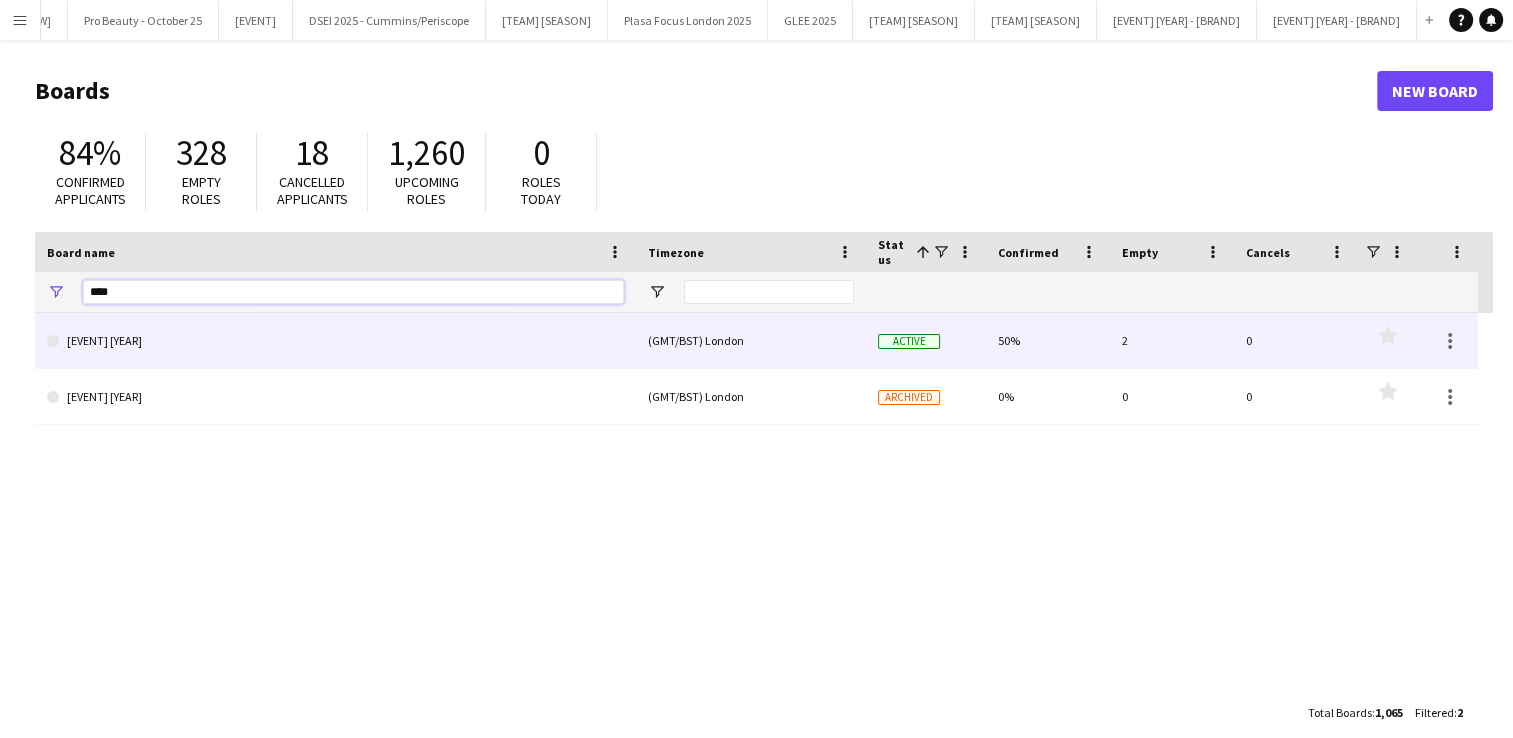 type on "****" 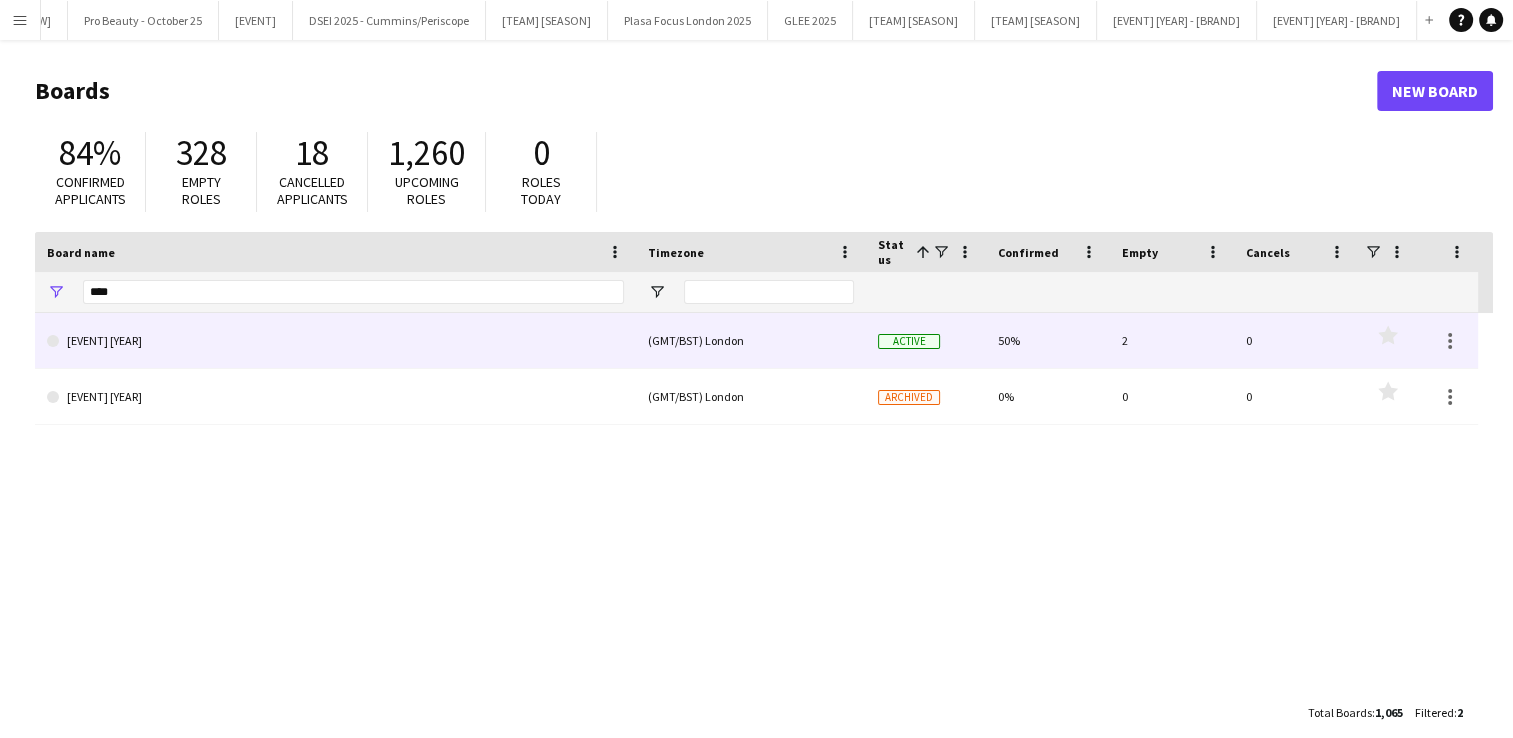 click on "[EVENT] [YEAR]" 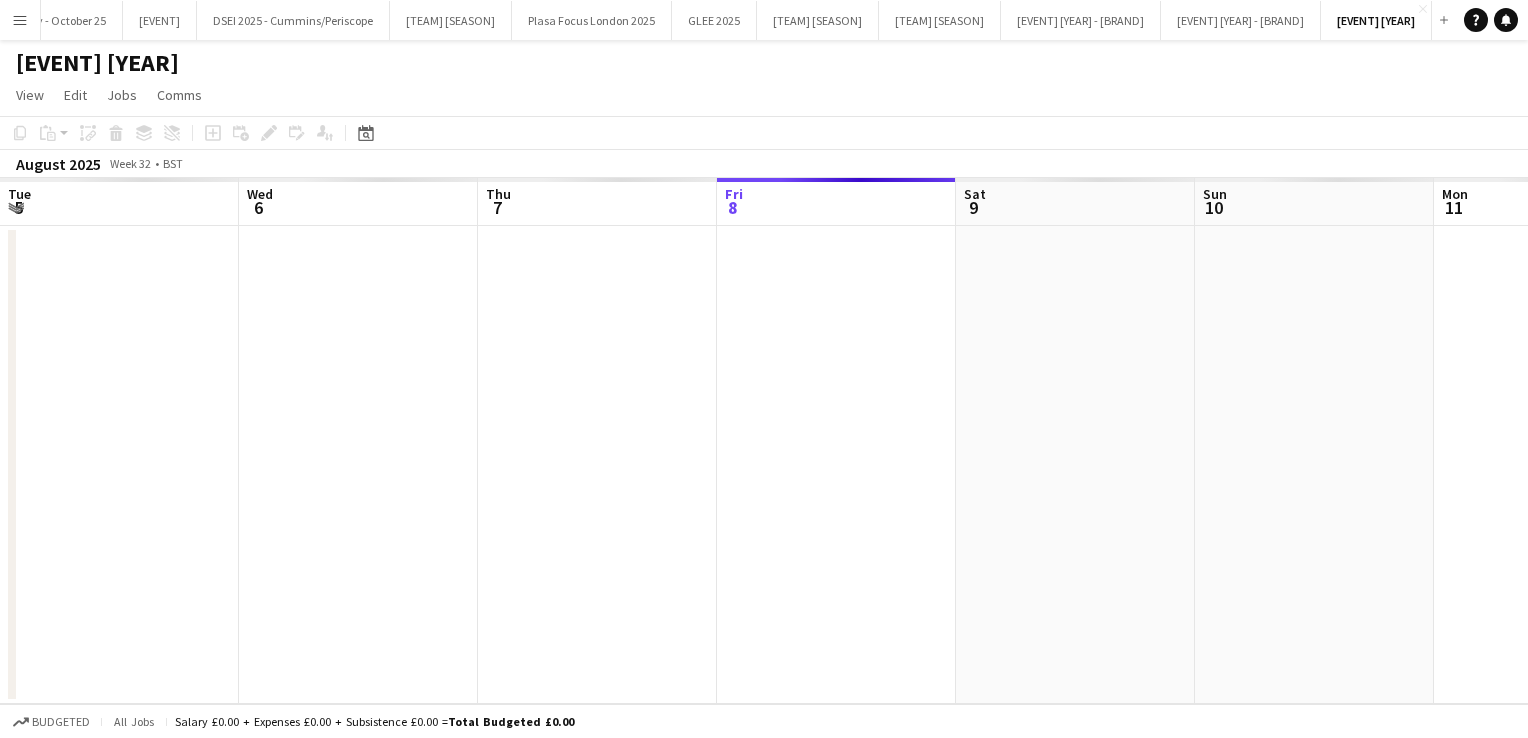 scroll, scrollTop: 0, scrollLeft: 30277, axis: horizontal 